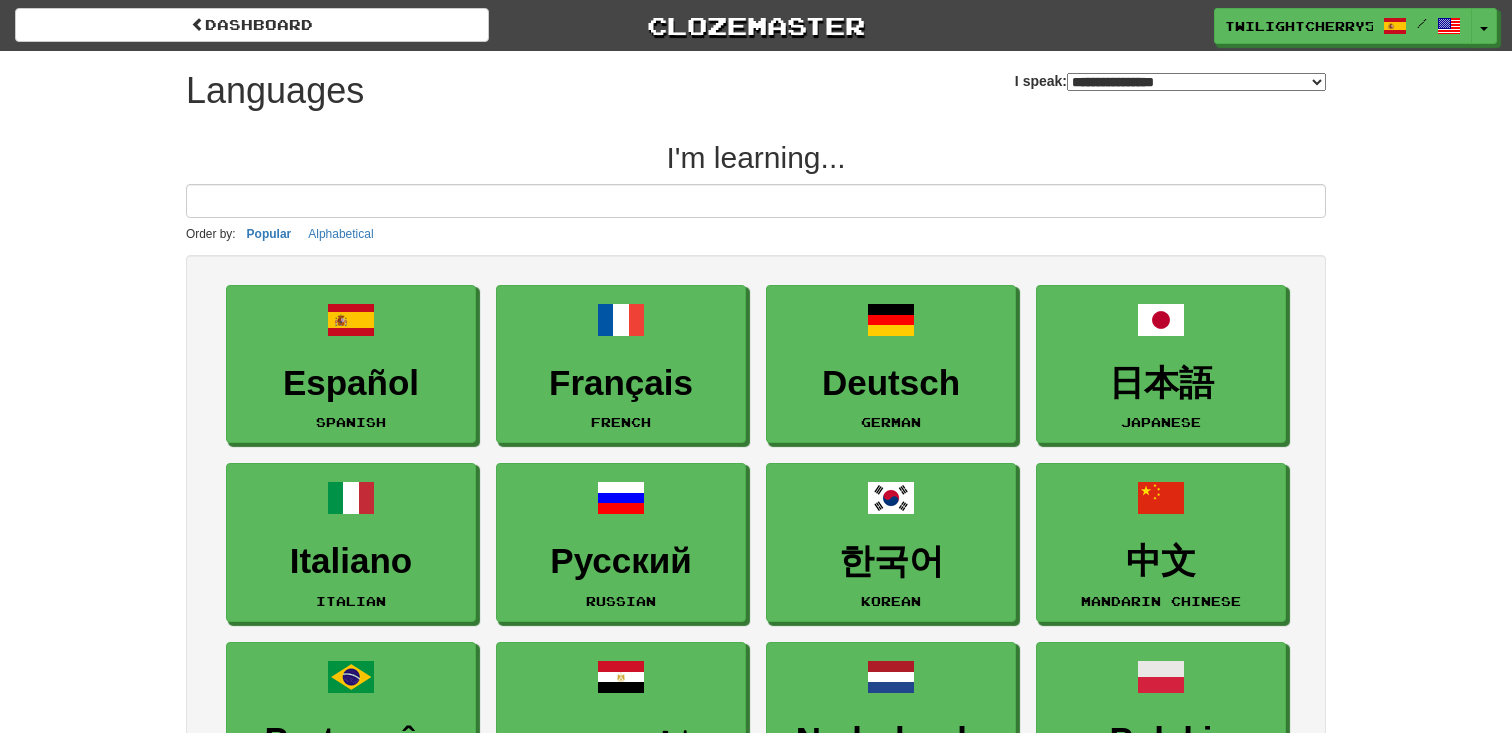 select on "*******" 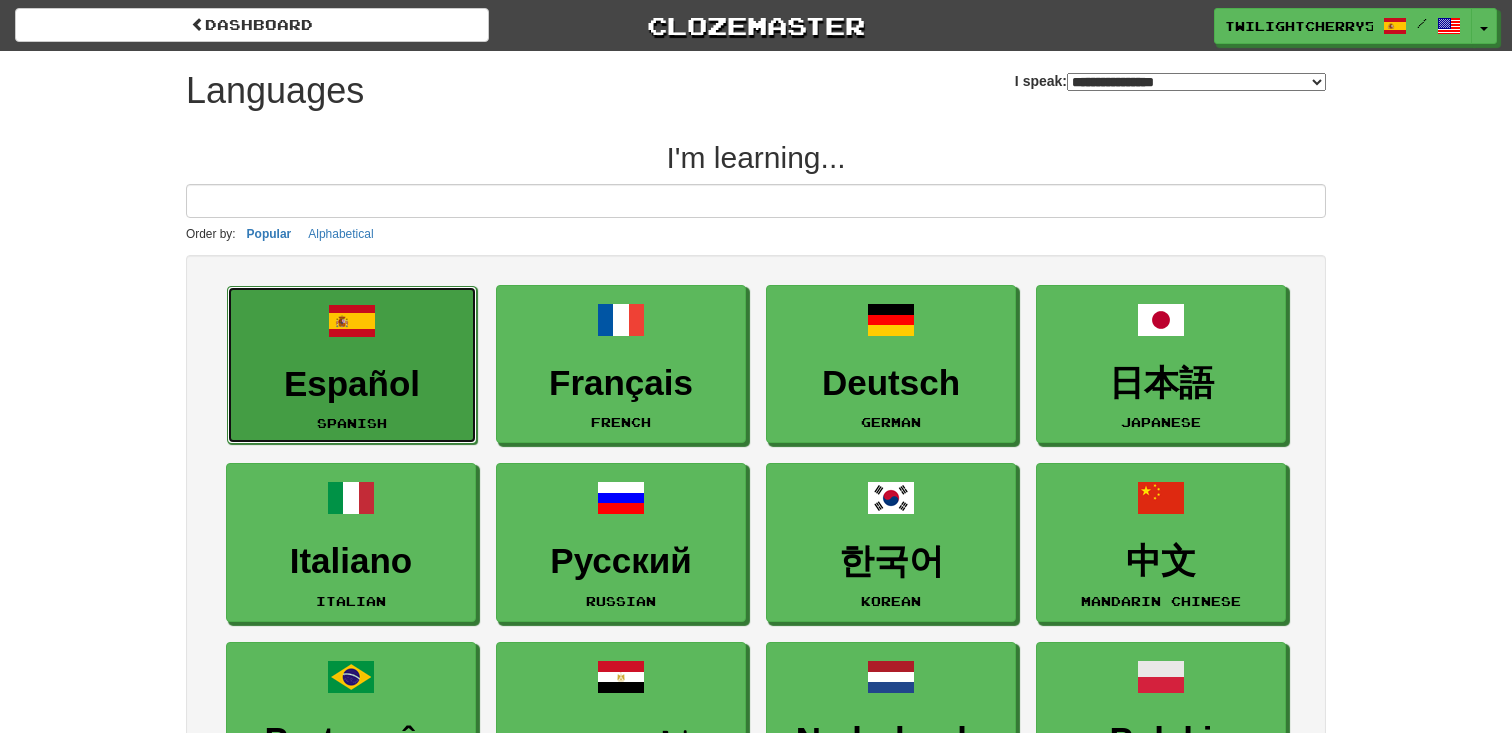 click on "Español Spanish" at bounding box center [352, 365] 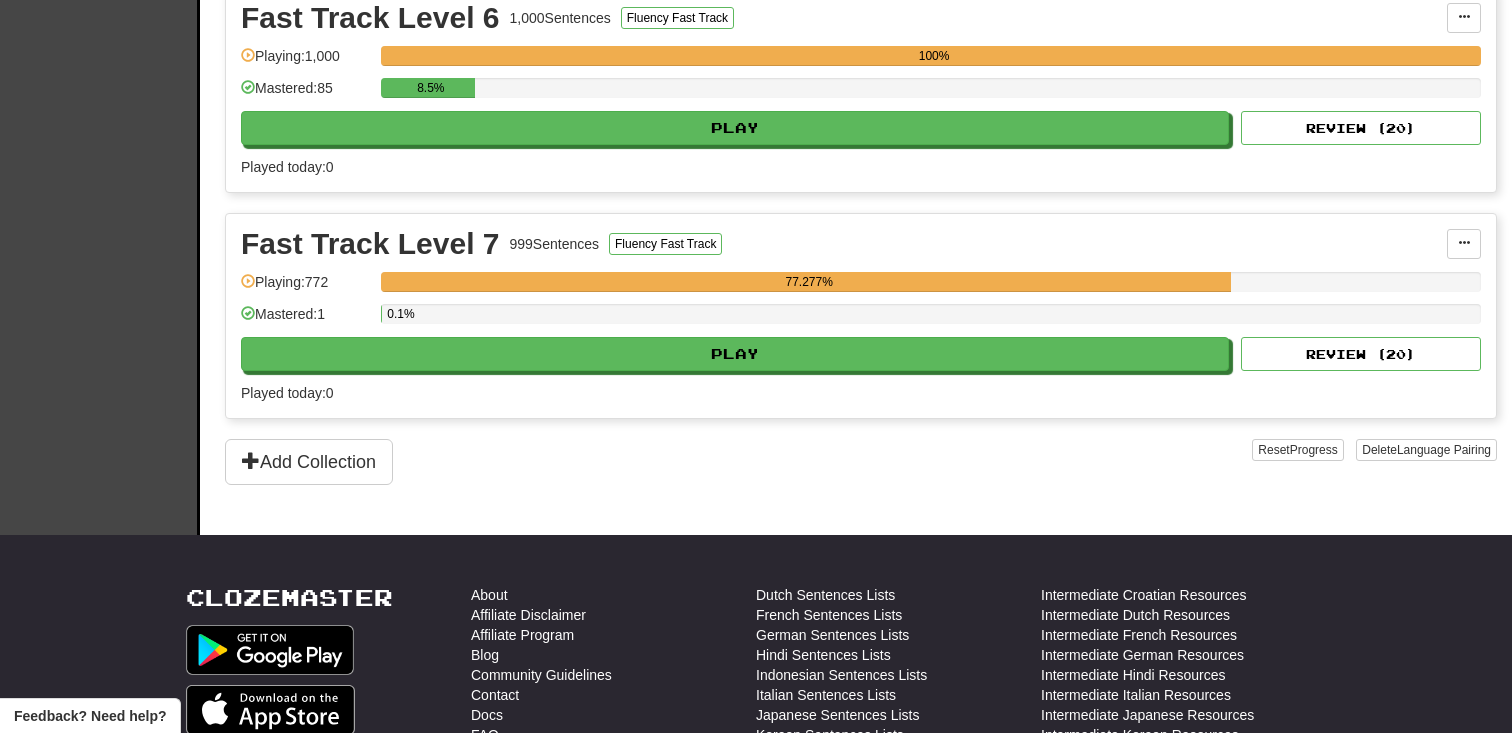scroll, scrollTop: 1587, scrollLeft: 0, axis: vertical 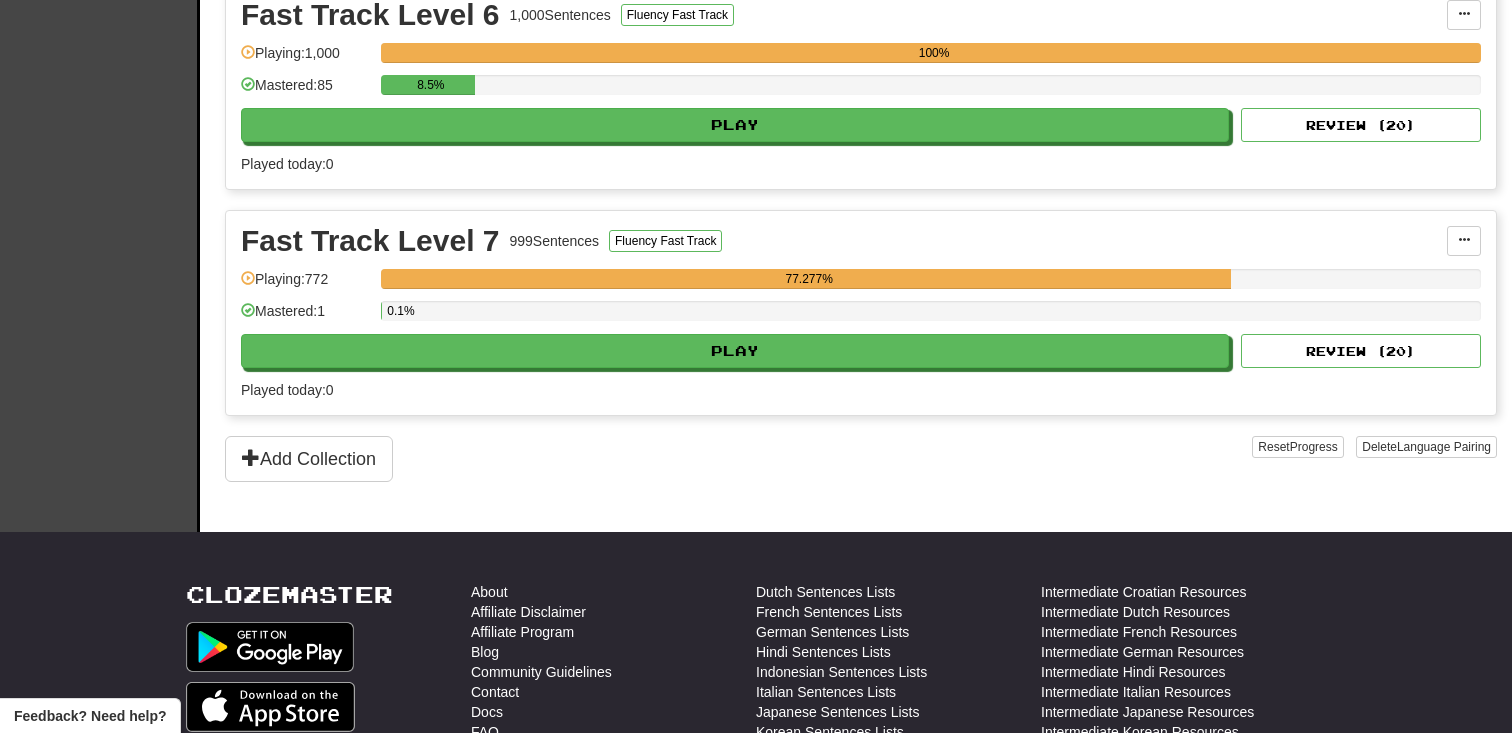 click on "Played today:  0" at bounding box center [861, 390] 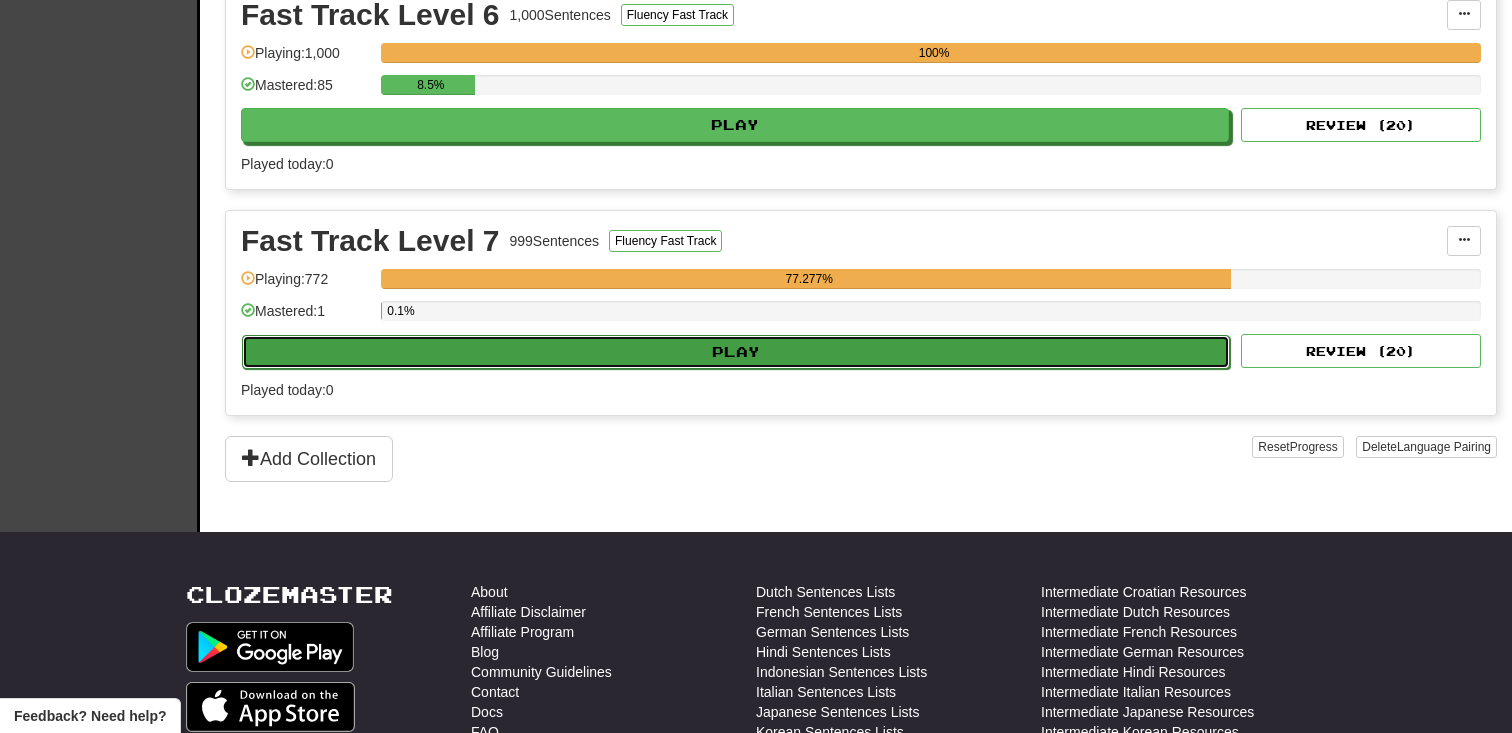 click on "Play" at bounding box center [736, 352] 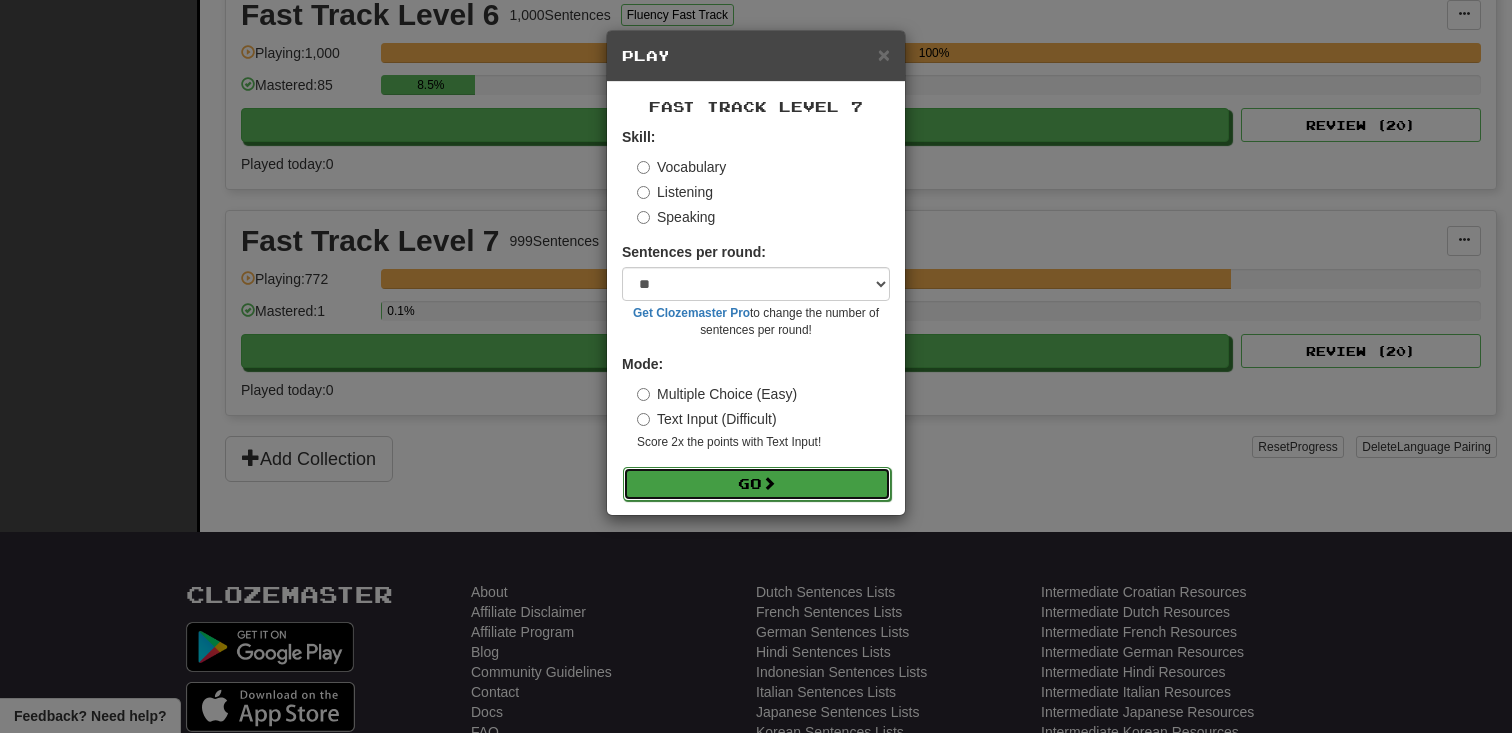 click on "Go" at bounding box center (757, 484) 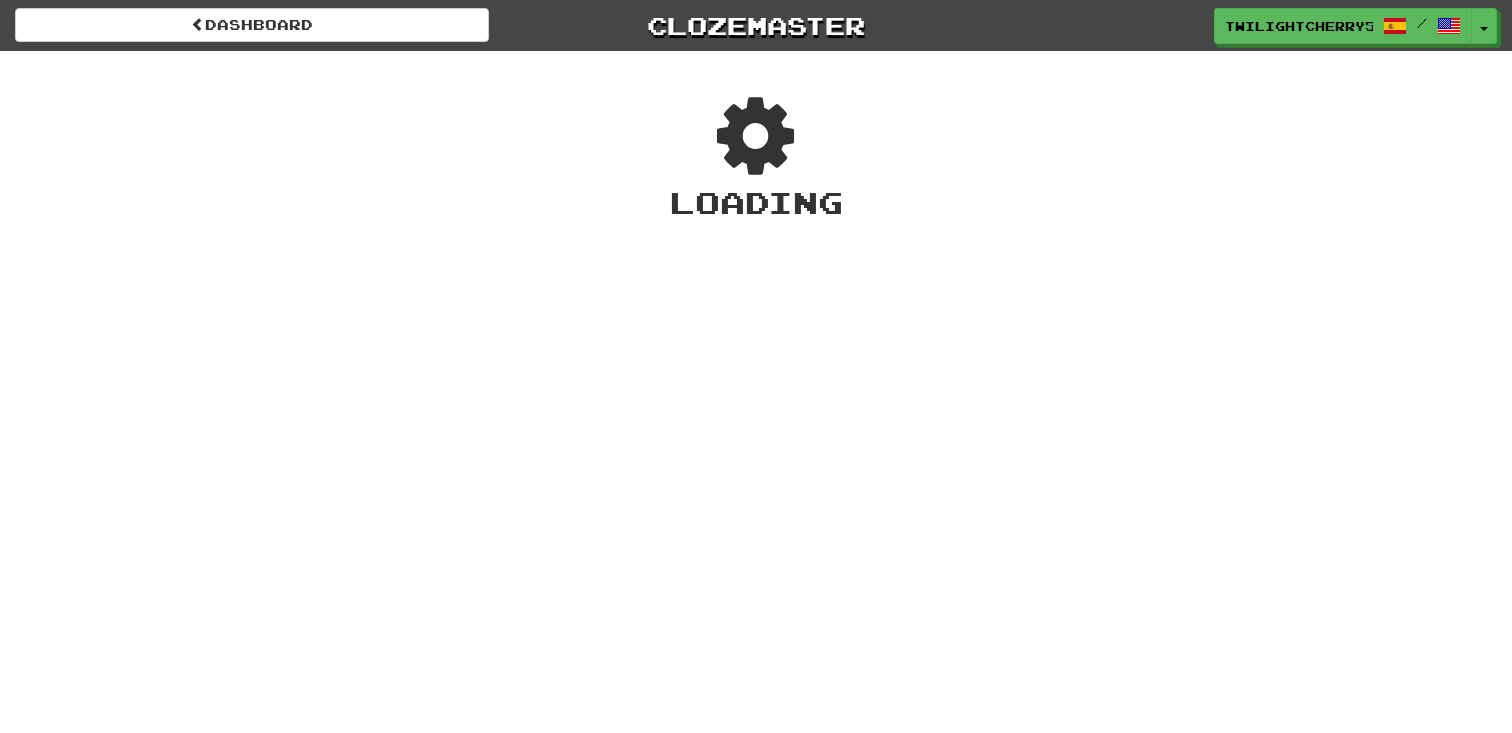 scroll, scrollTop: 0, scrollLeft: 0, axis: both 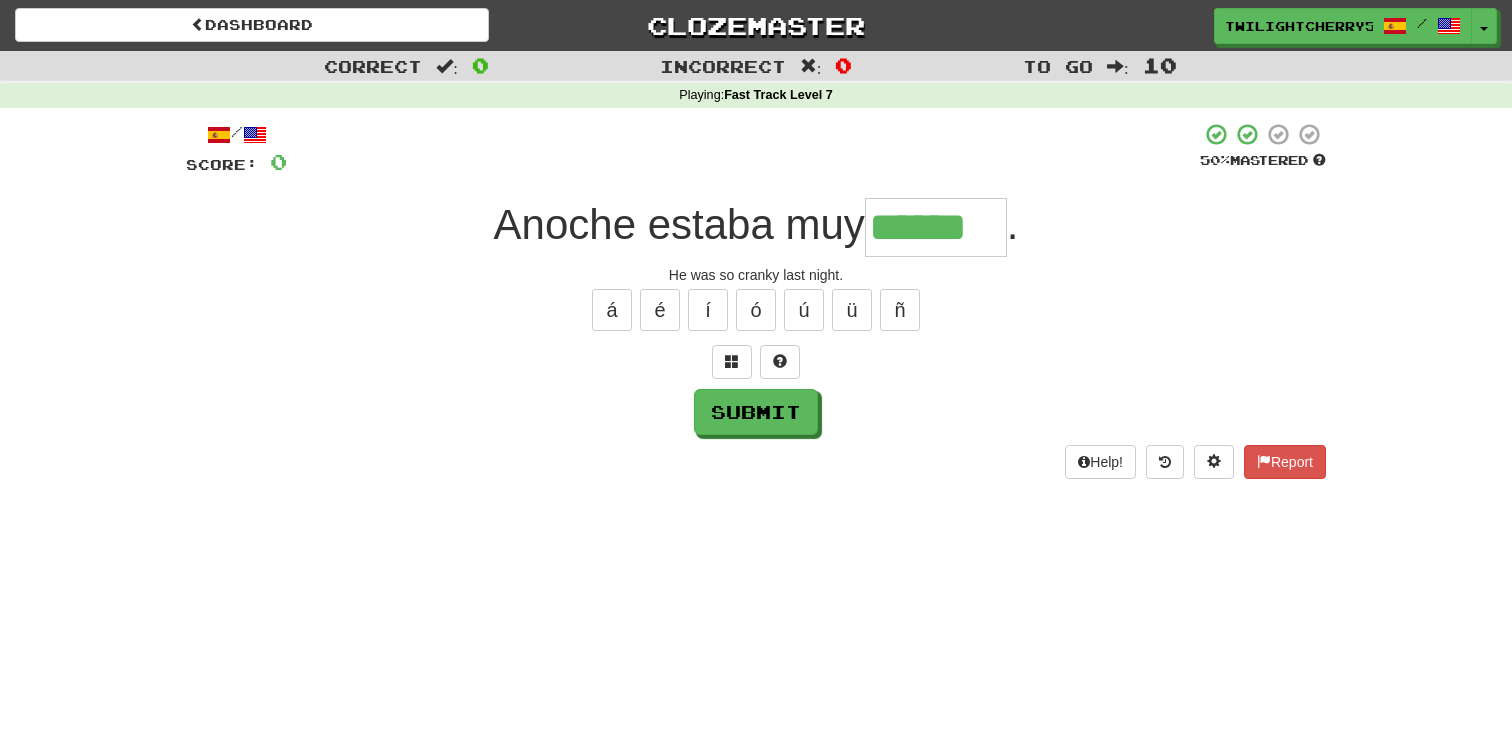 type on "******" 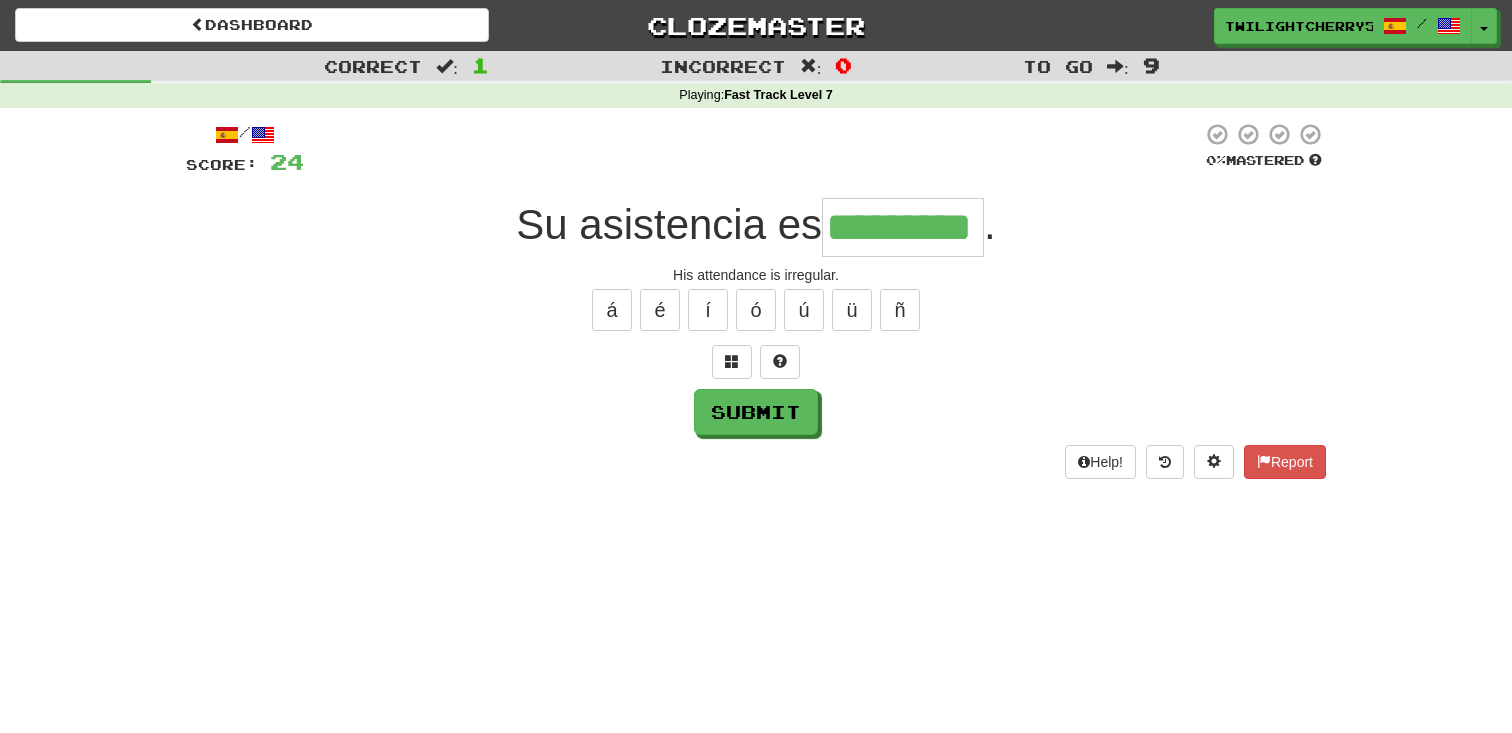 type on "*********" 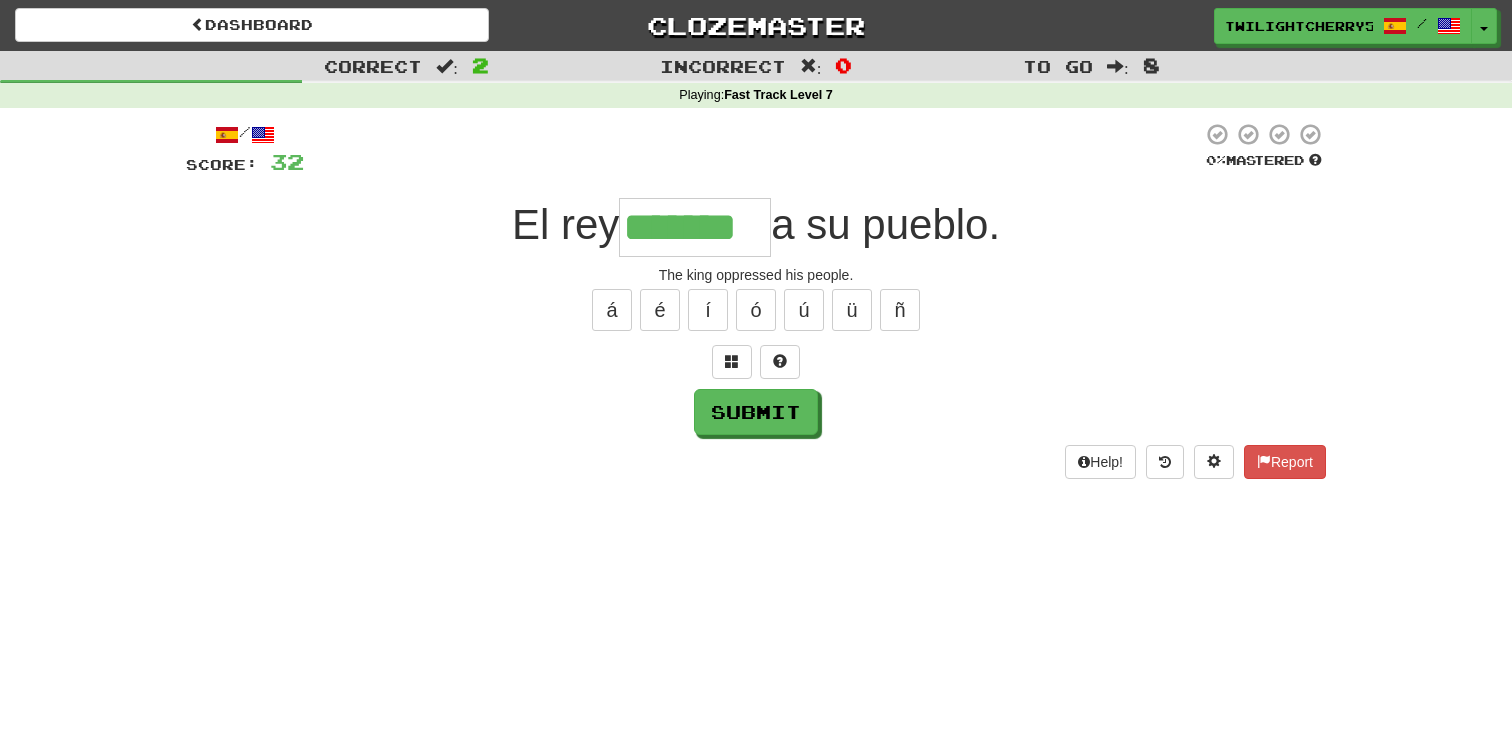 type on "*******" 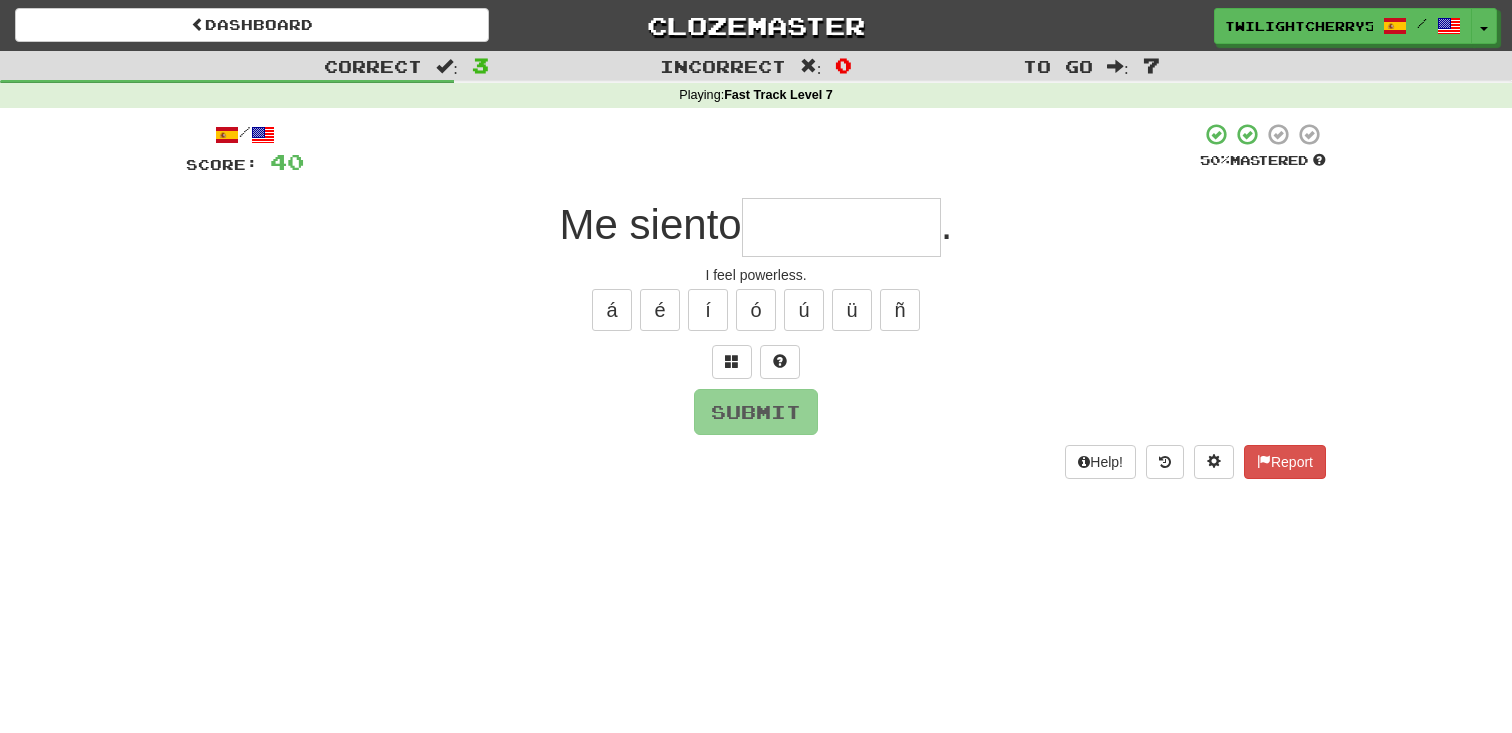 type on "*" 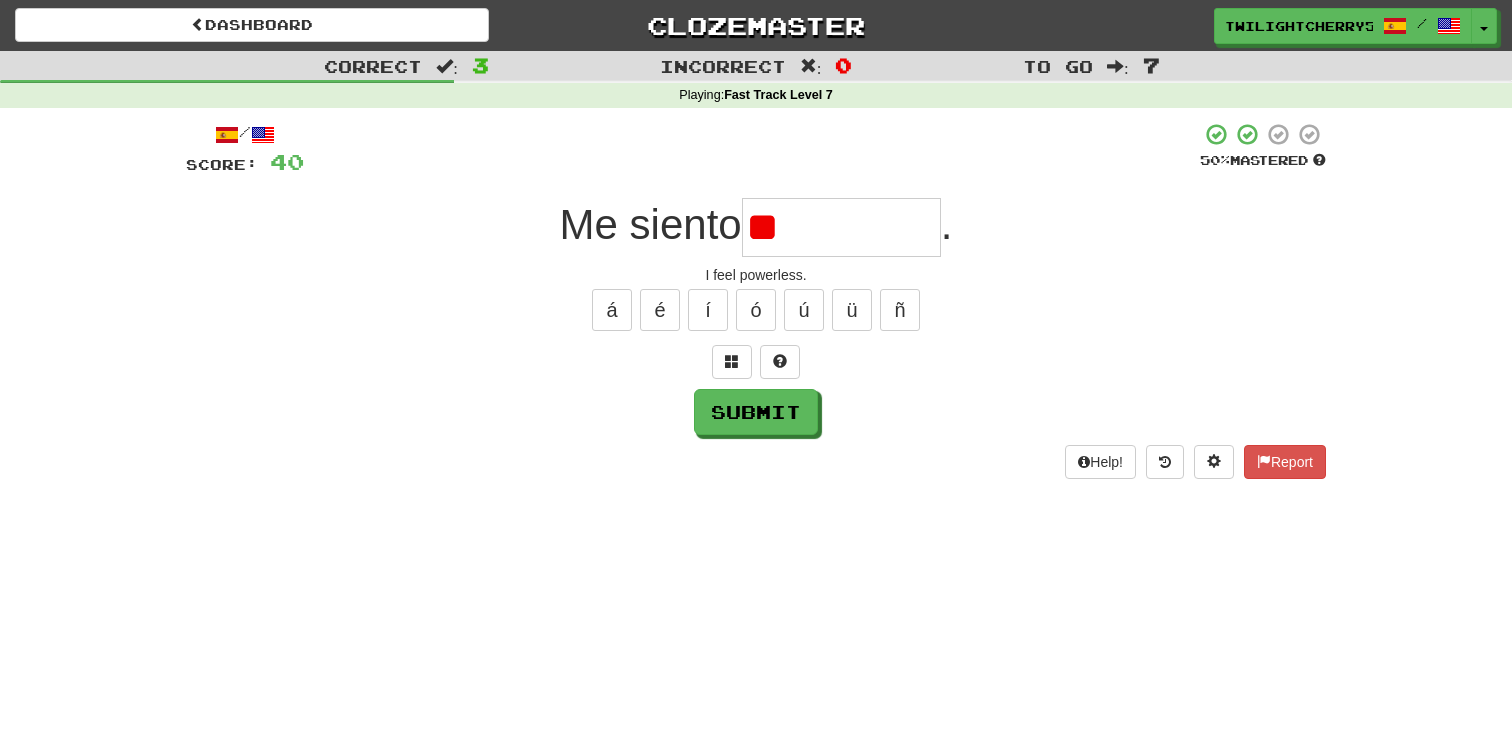 type on "*" 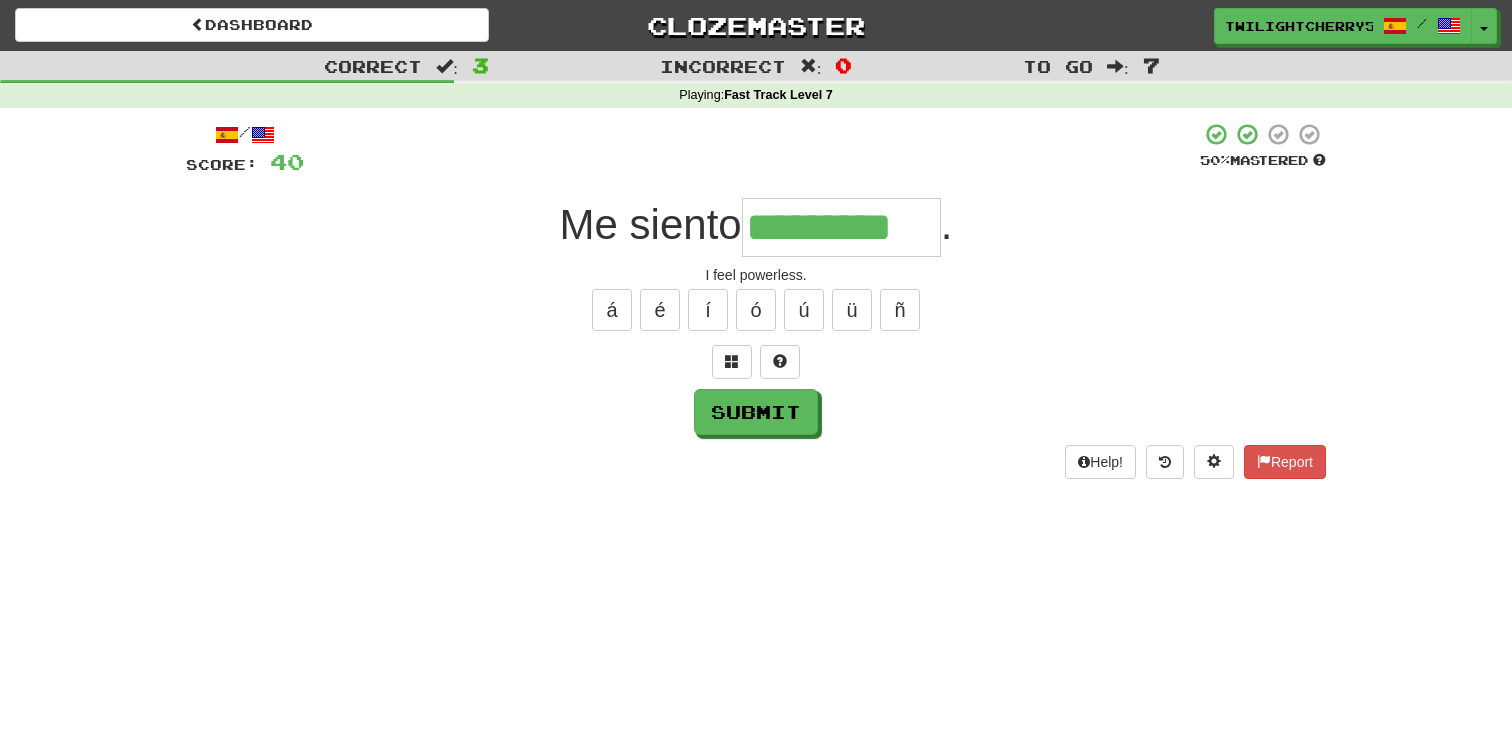 type on "*********" 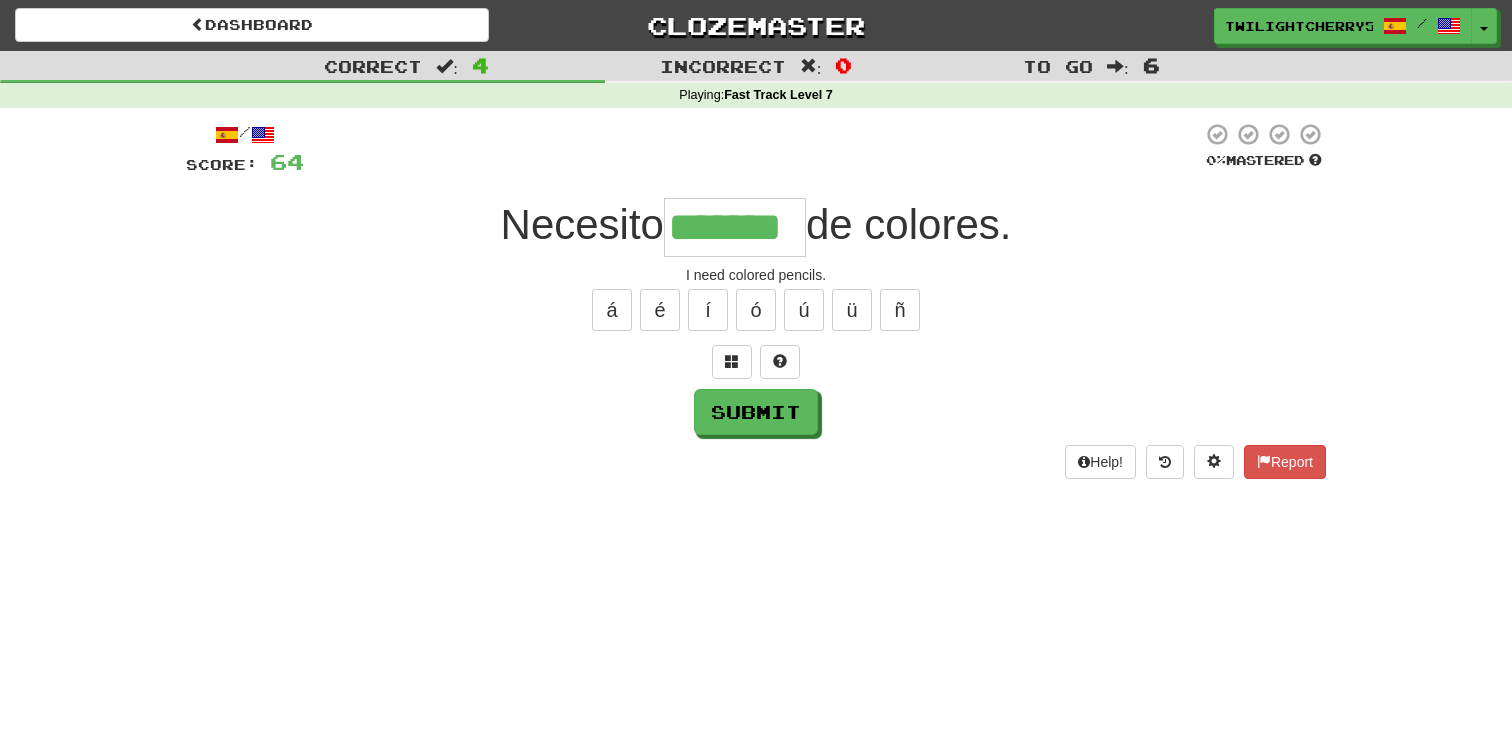 type on "*******" 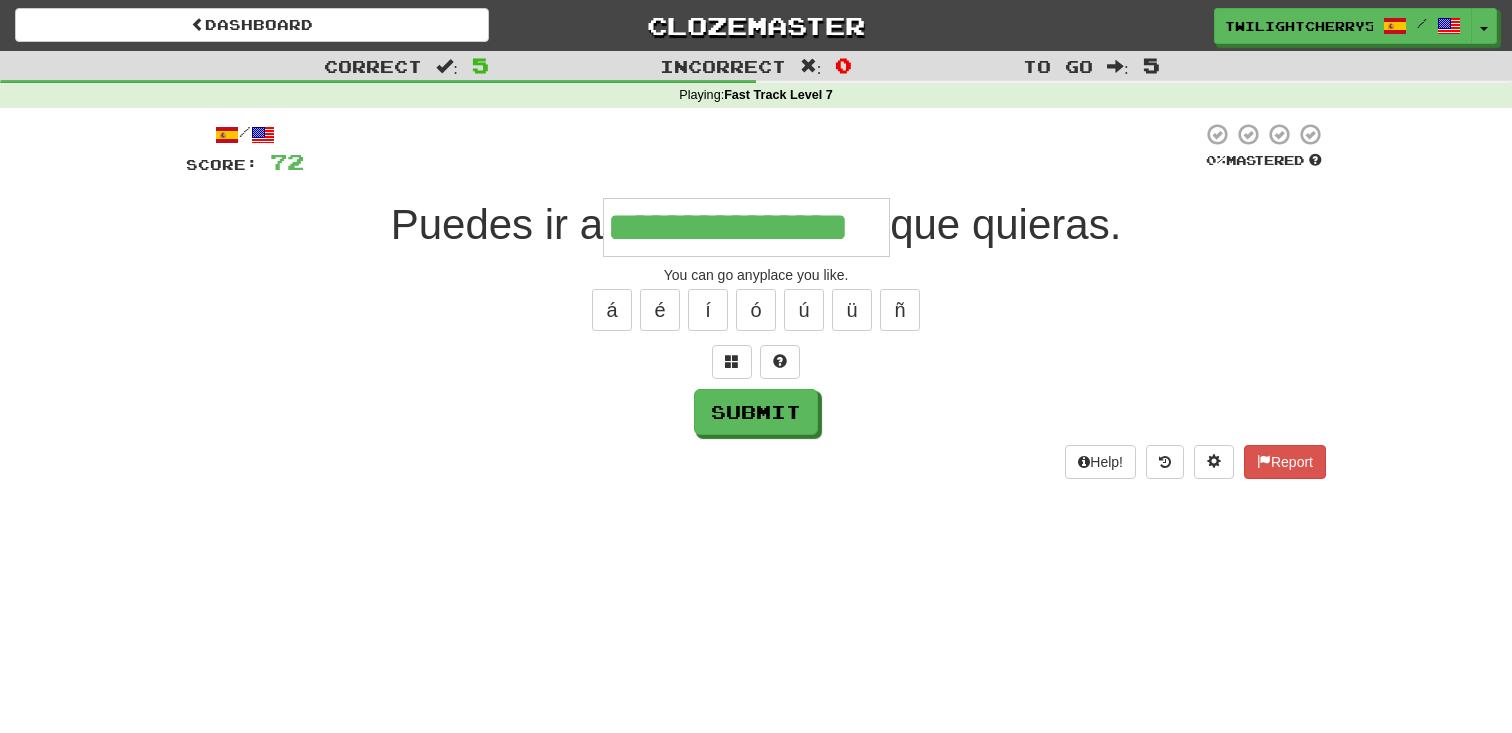 type on "**********" 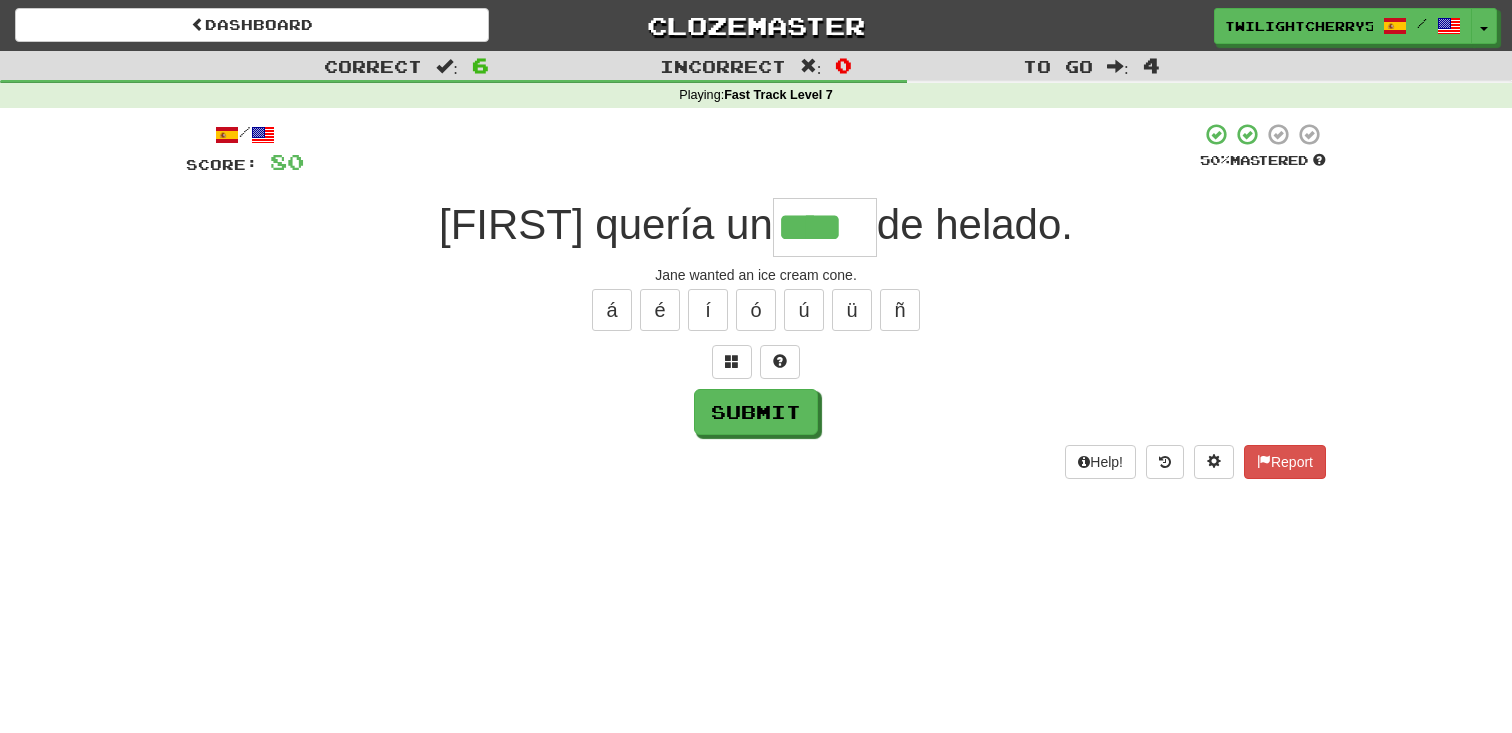 type on "****" 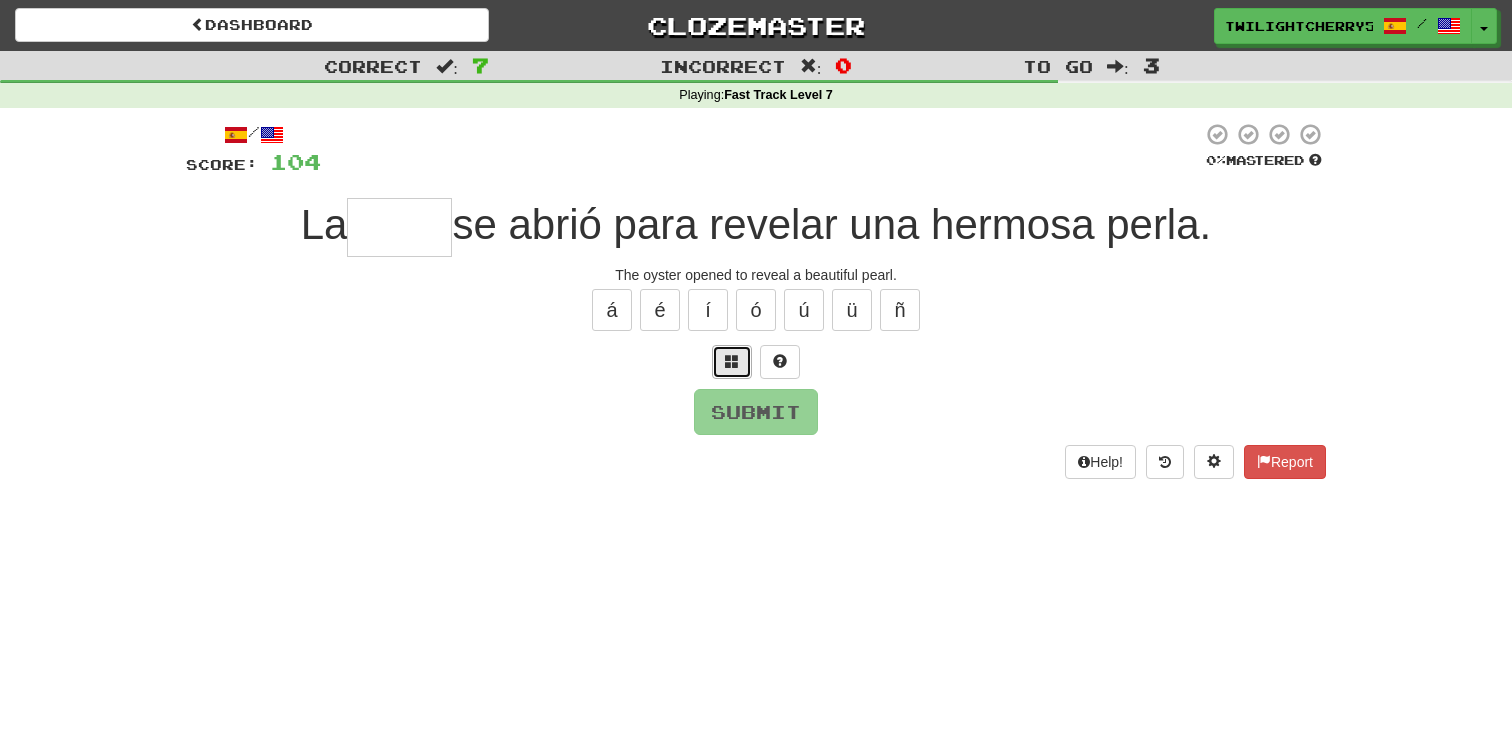 click at bounding box center (732, 361) 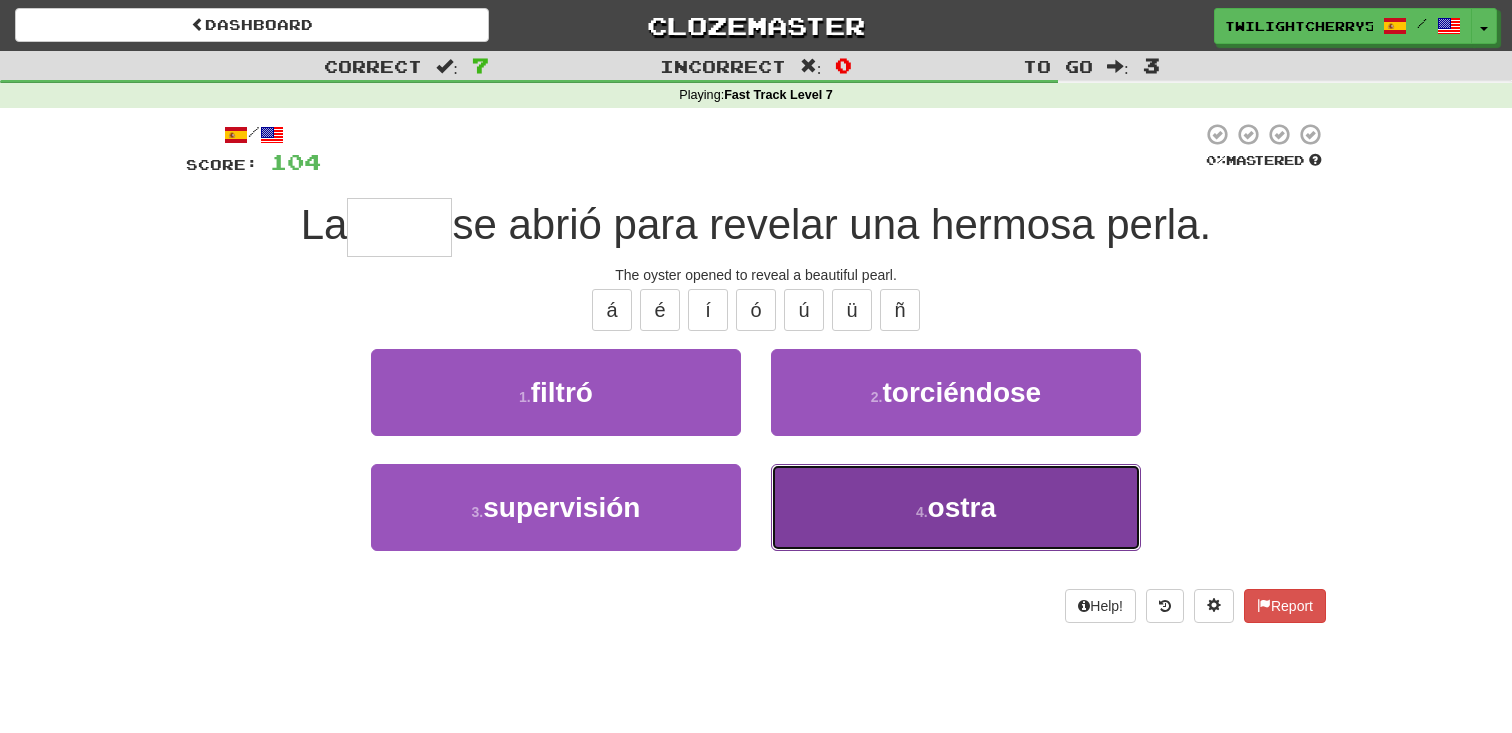 click on "4 .  ostra" at bounding box center (956, 507) 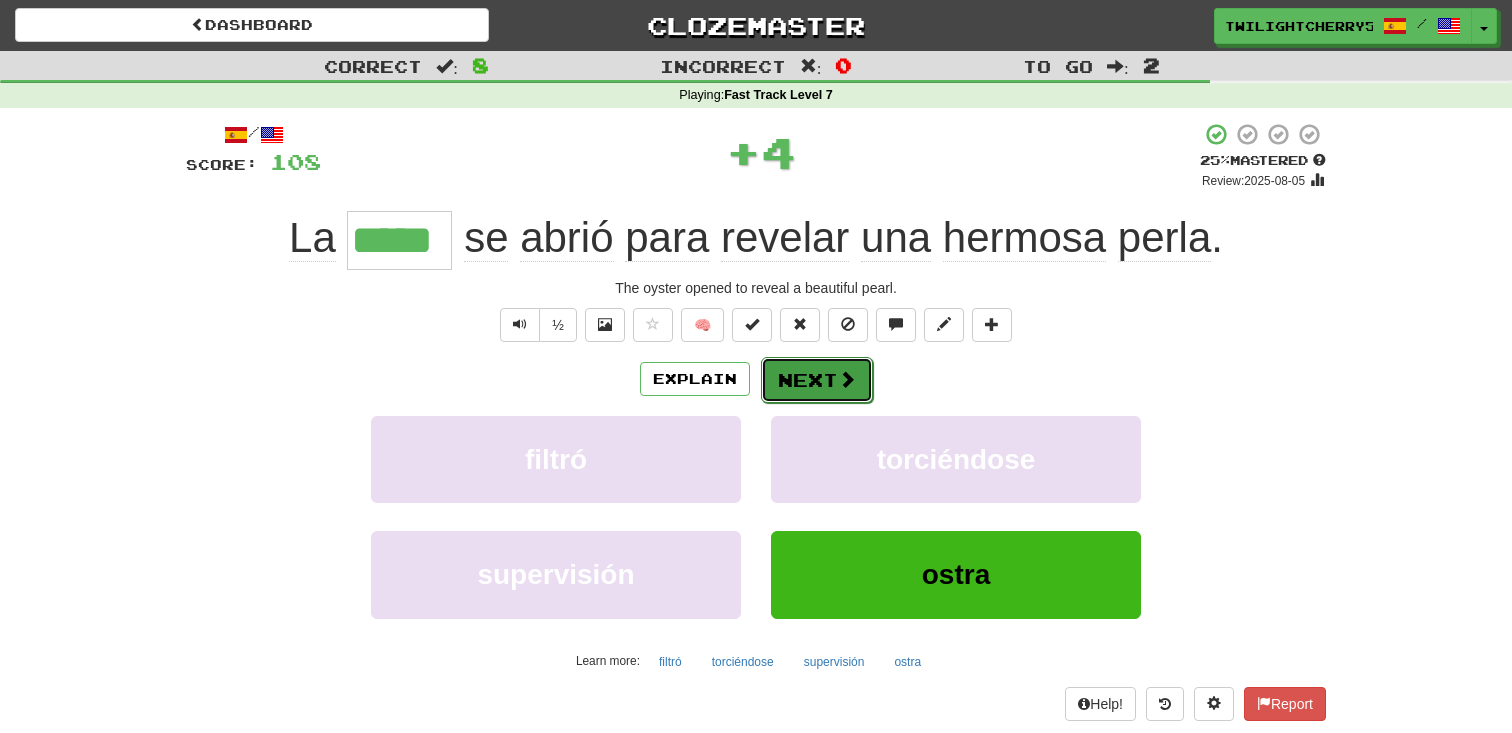 click on "Next" at bounding box center (817, 380) 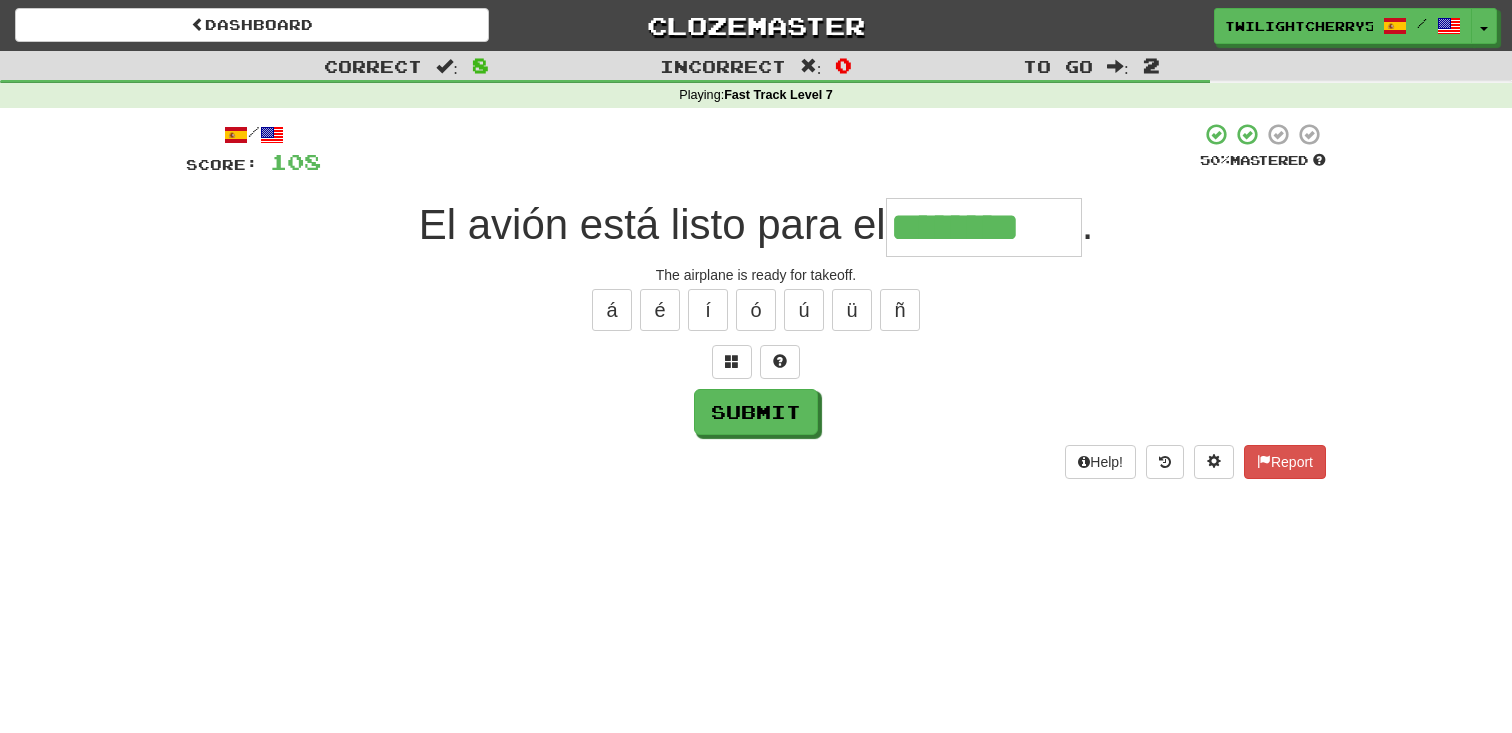 type on "********" 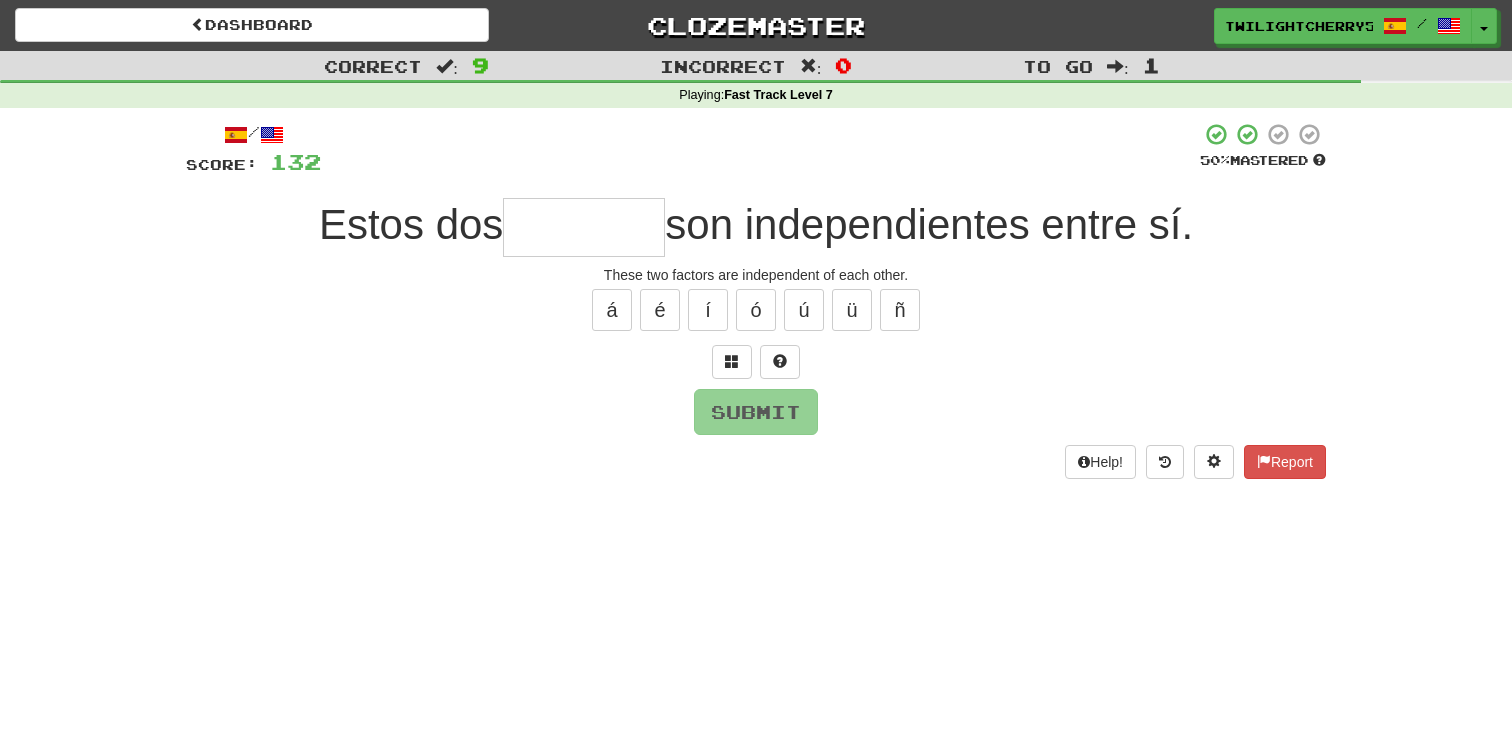 type on "*" 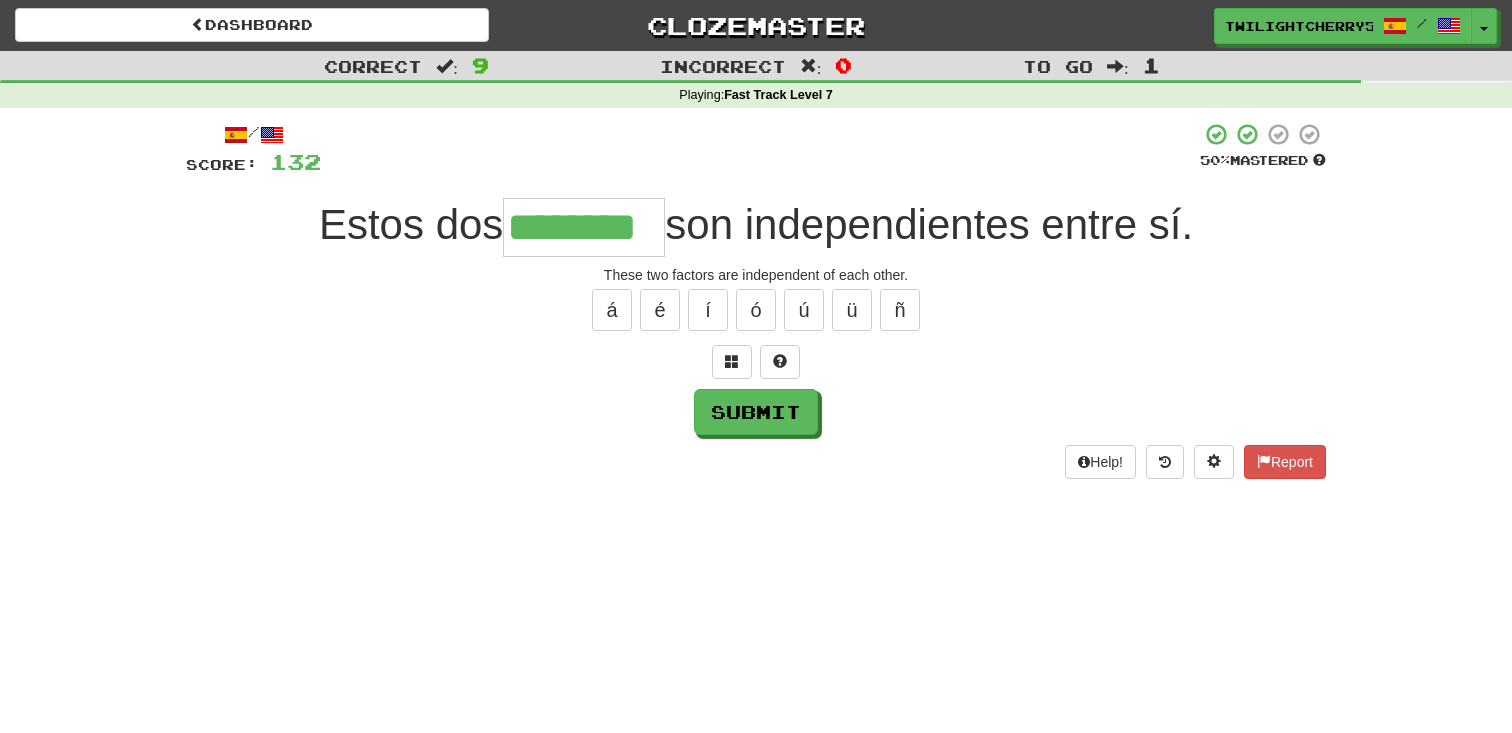 type on "********" 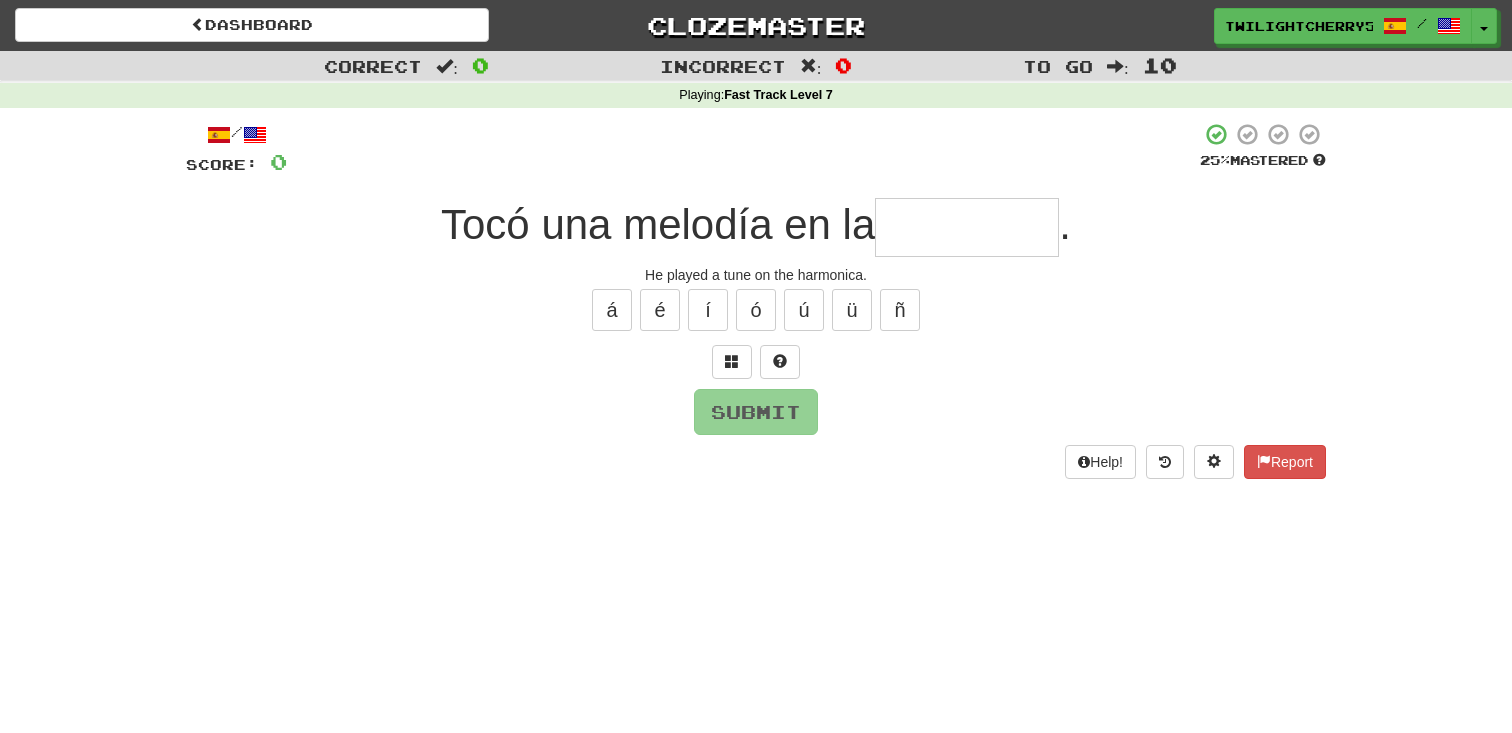 type on "*" 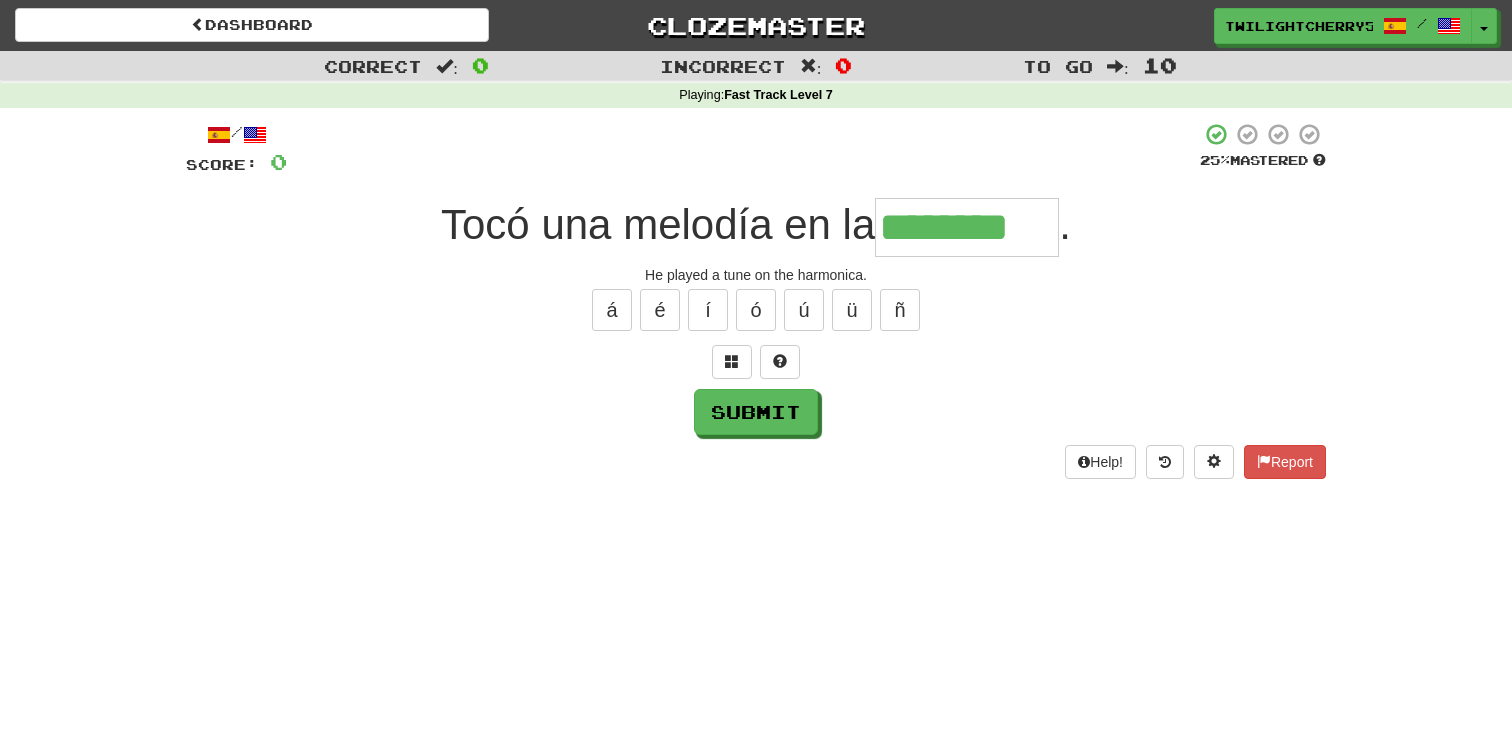 type on "********" 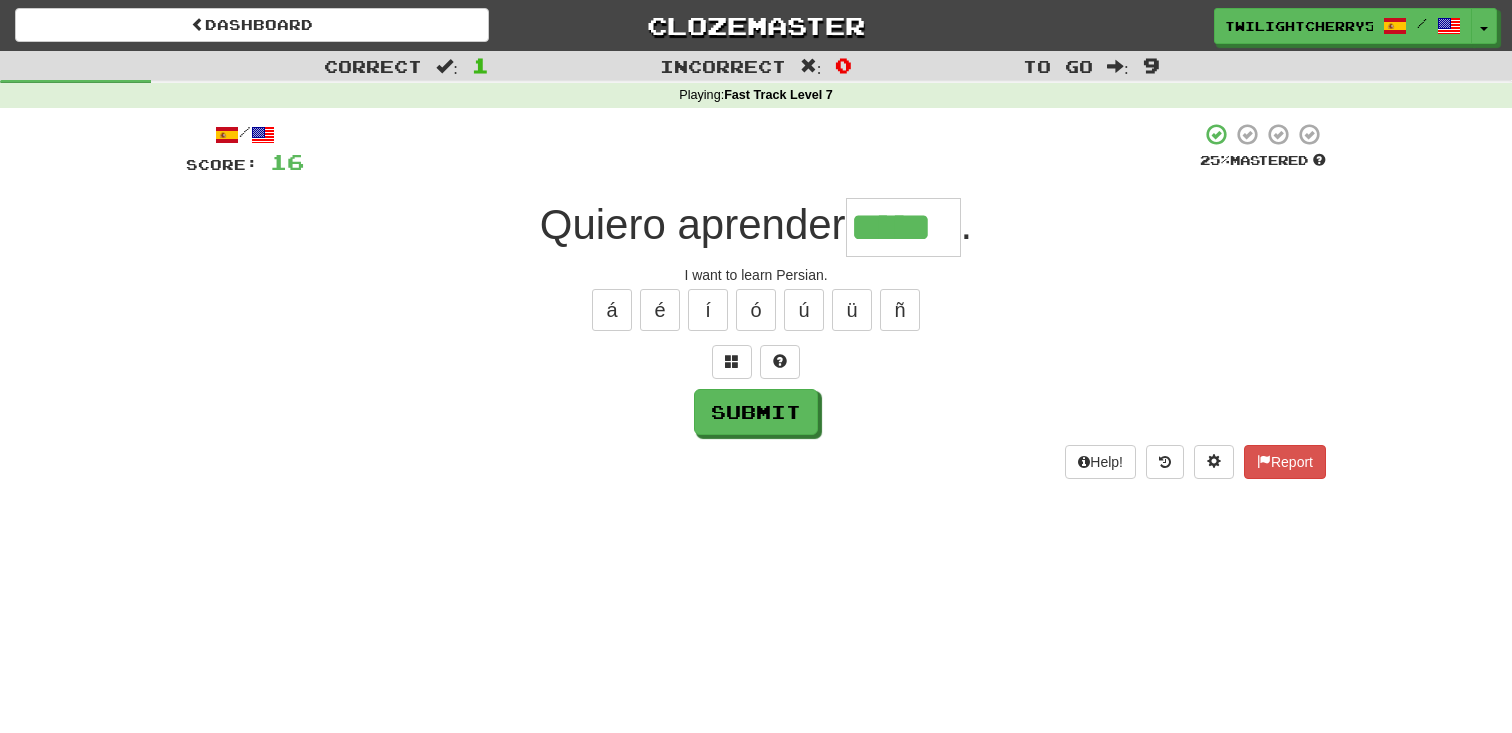 type on "*****" 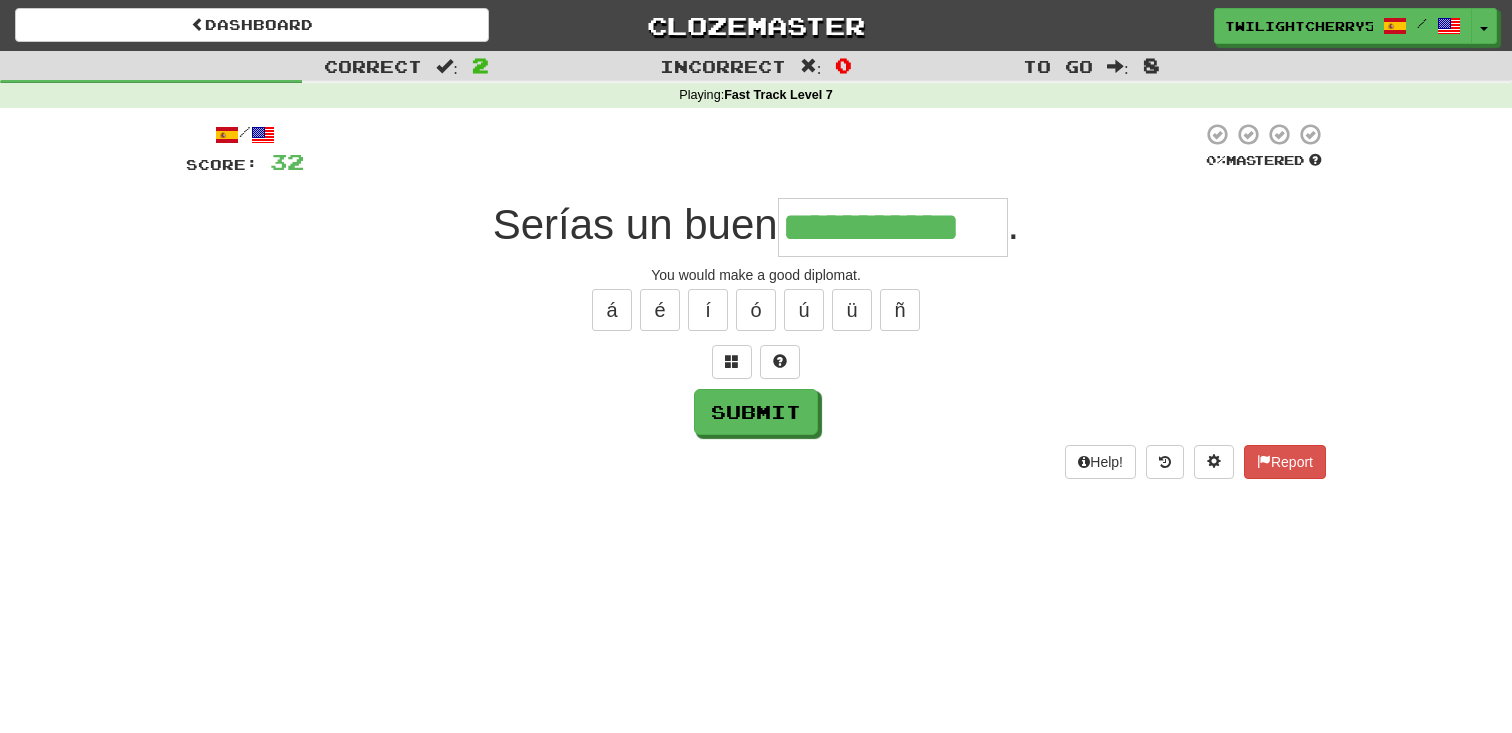type on "**********" 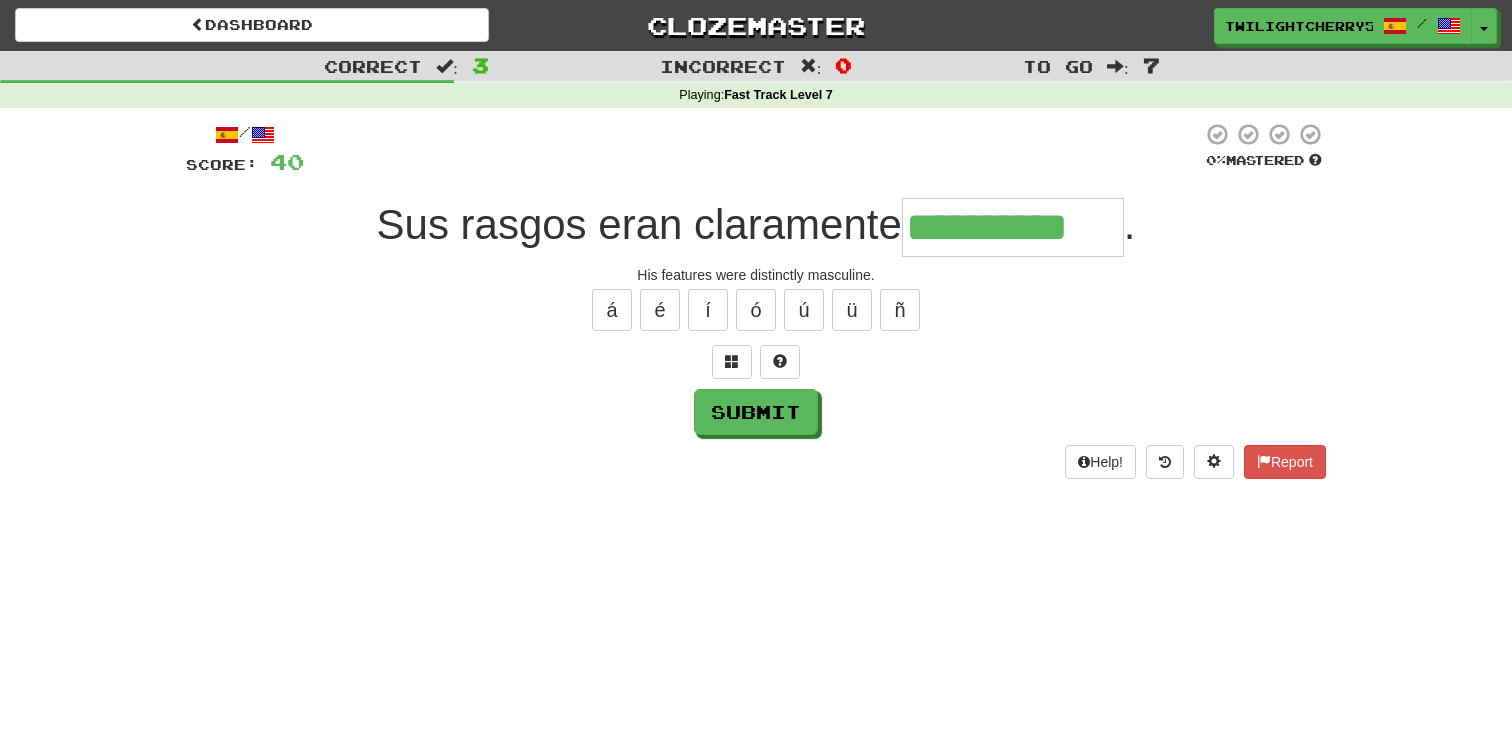 type on "**********" 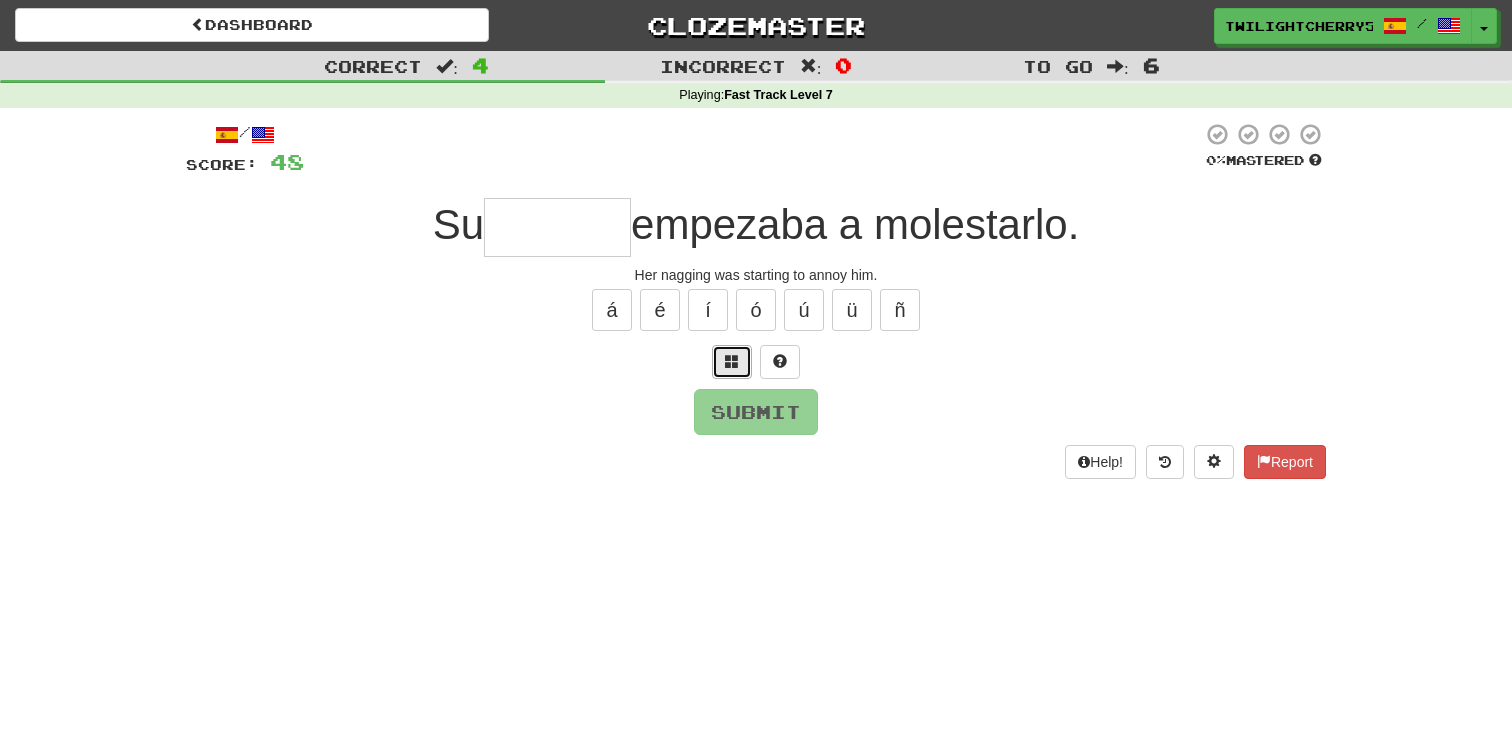 click at bounding box center (732, 362) 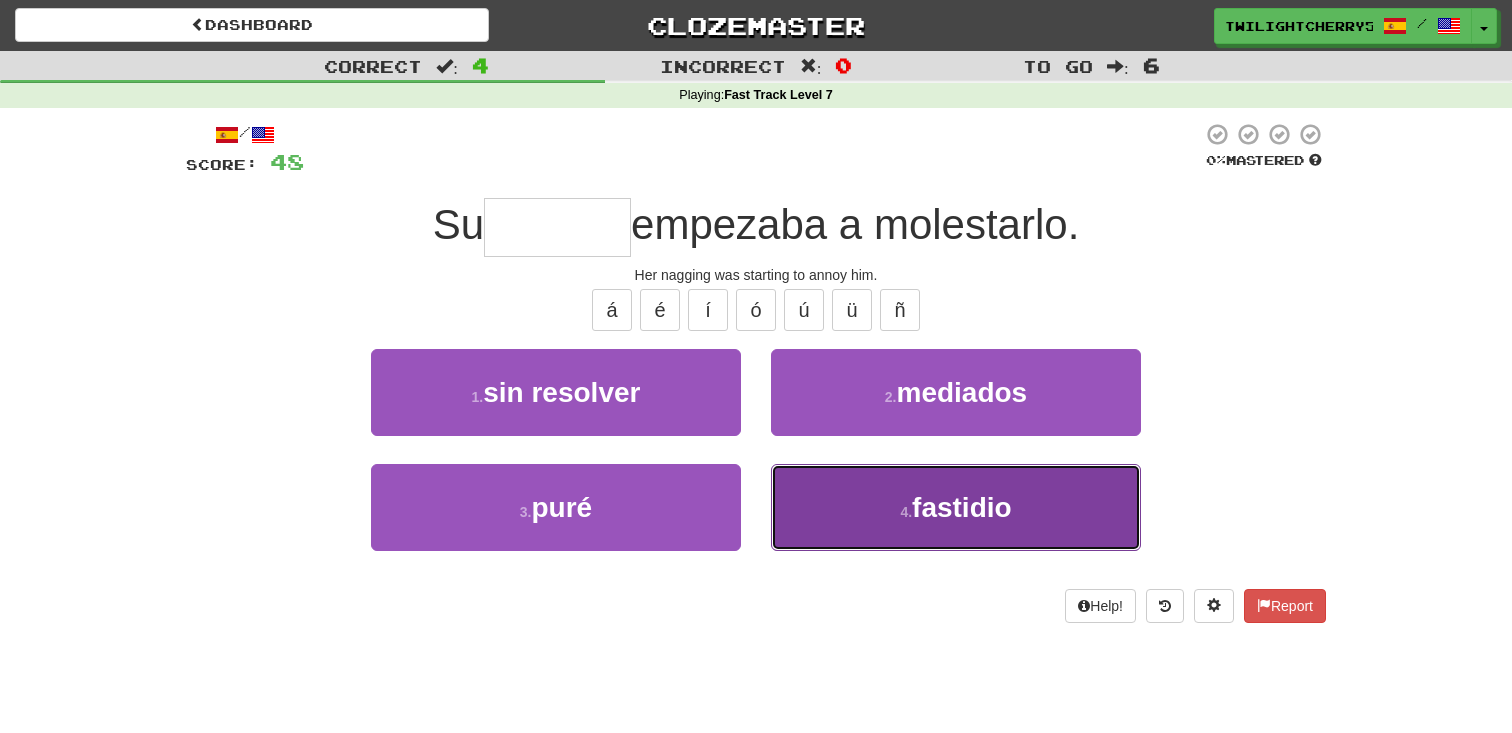 click on "4 .  fastidio" at bounding box center [956, 507] 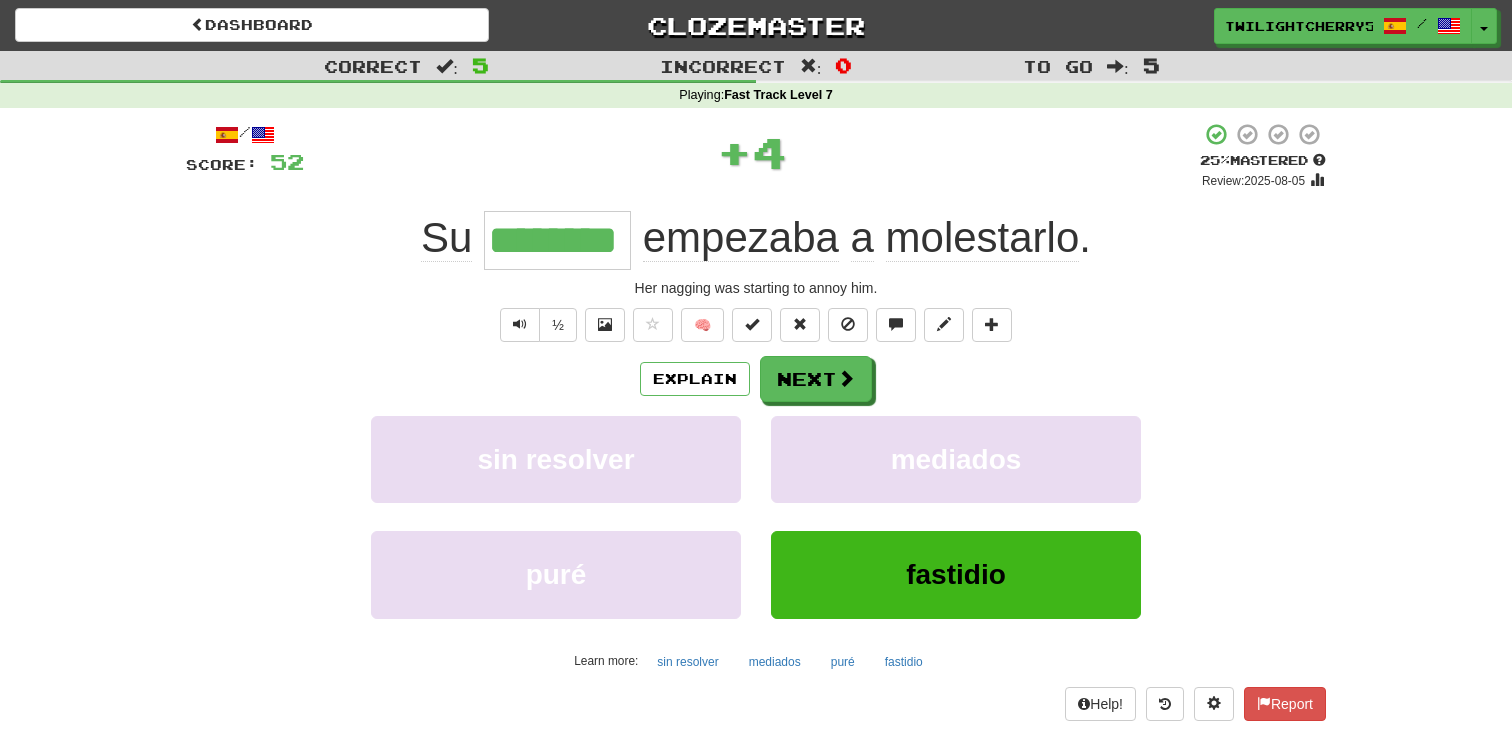 click on "Explain Next sin resolver mediados puré fastidio Learn more: sin resolver mediados puré fastidio" at bounding box center (756, 516) 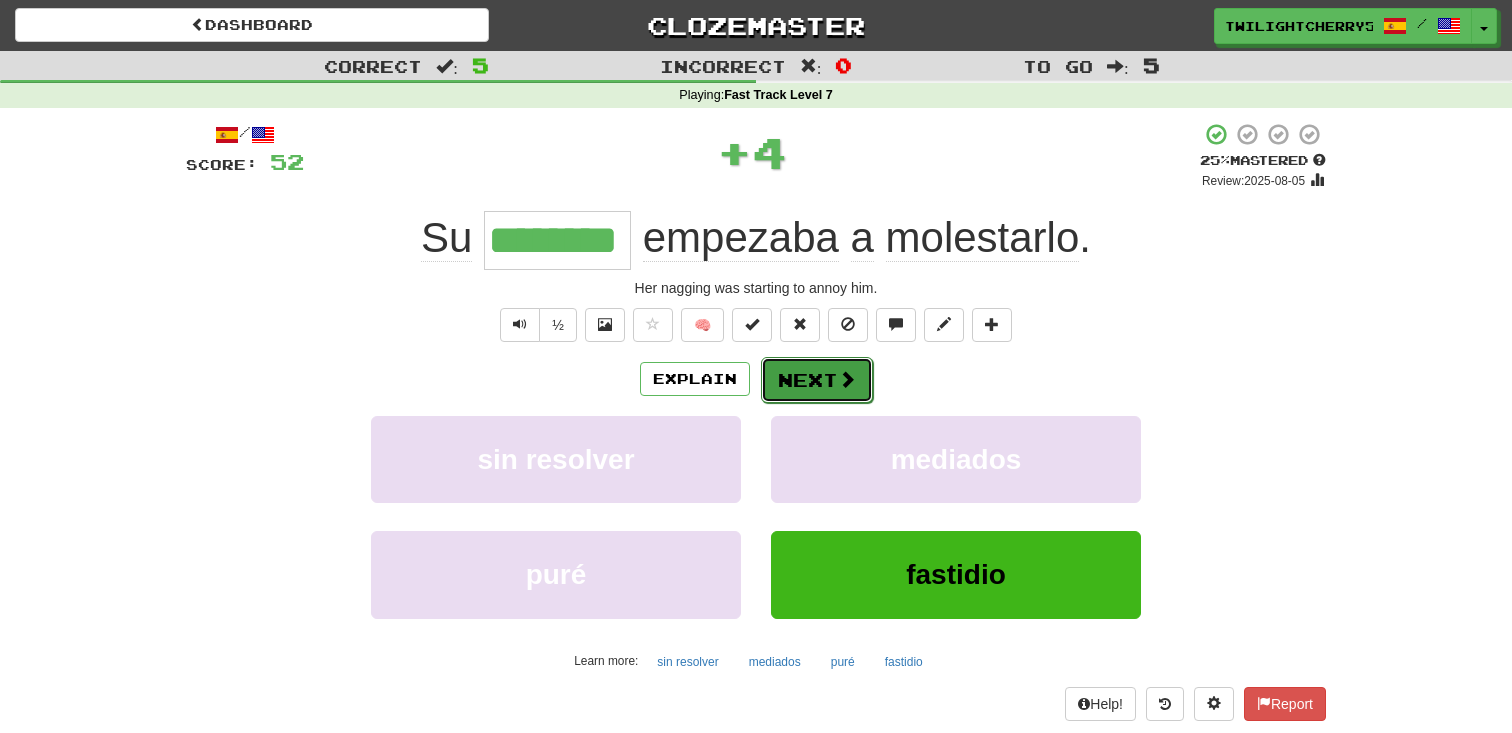 click on "Next" at bounding box center [817, 380] 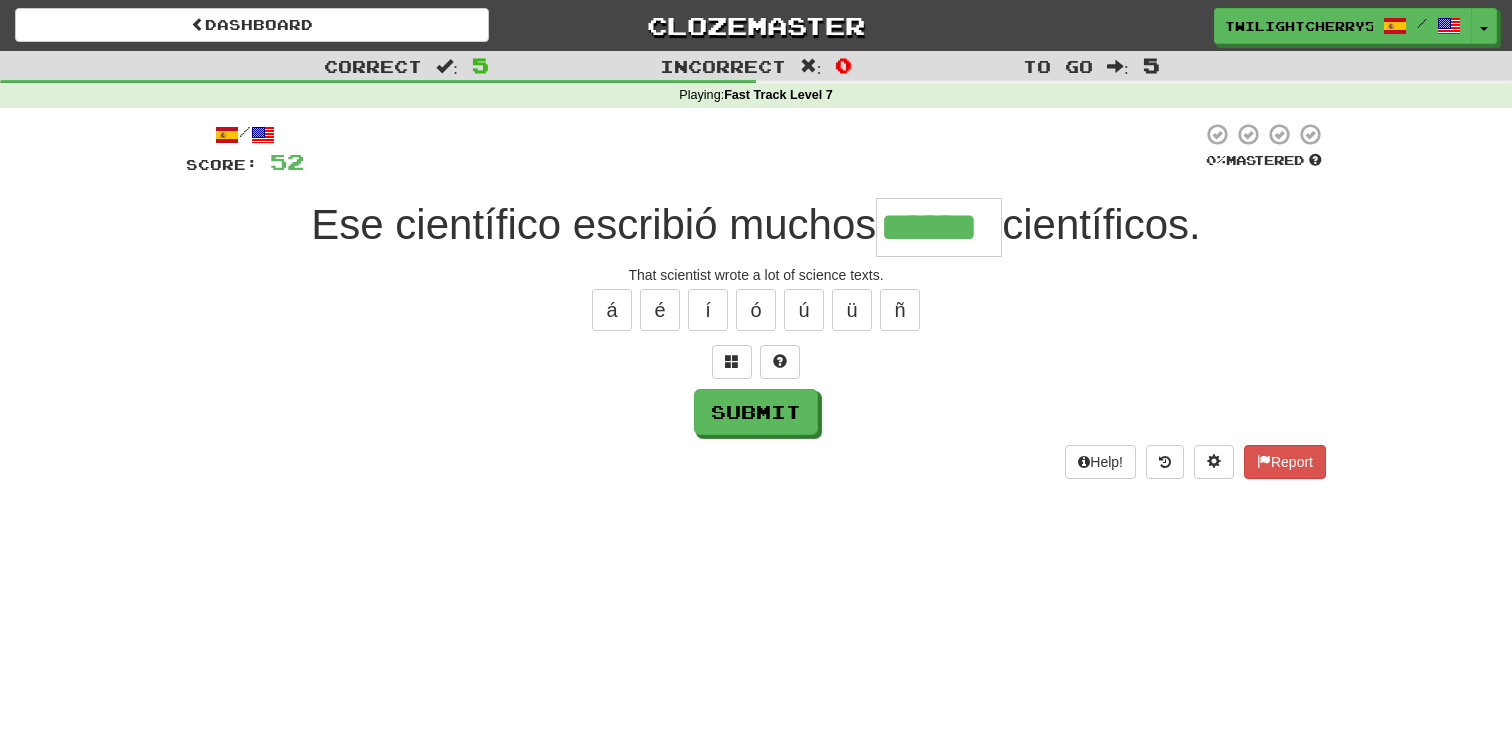 type on "******" 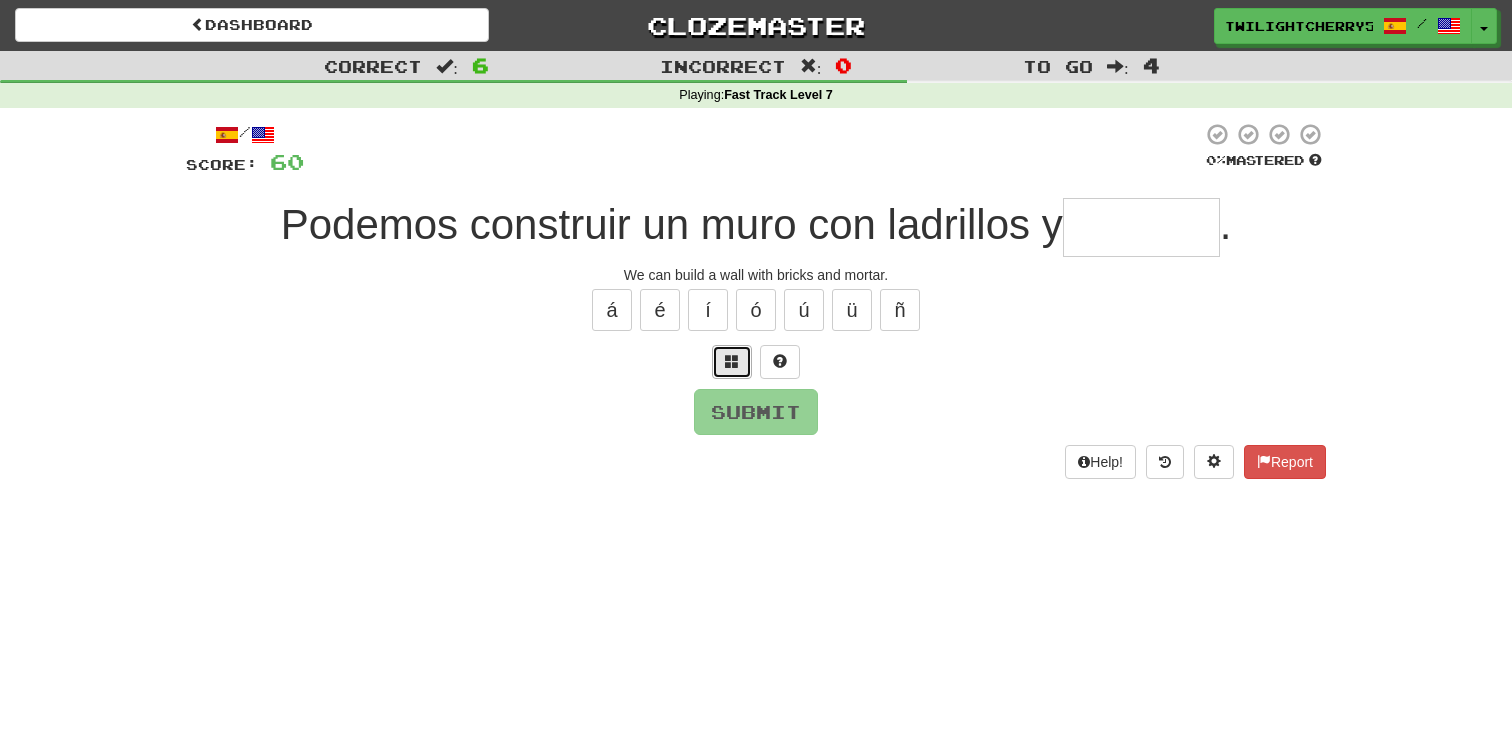 click at bounding box center (732, 362) 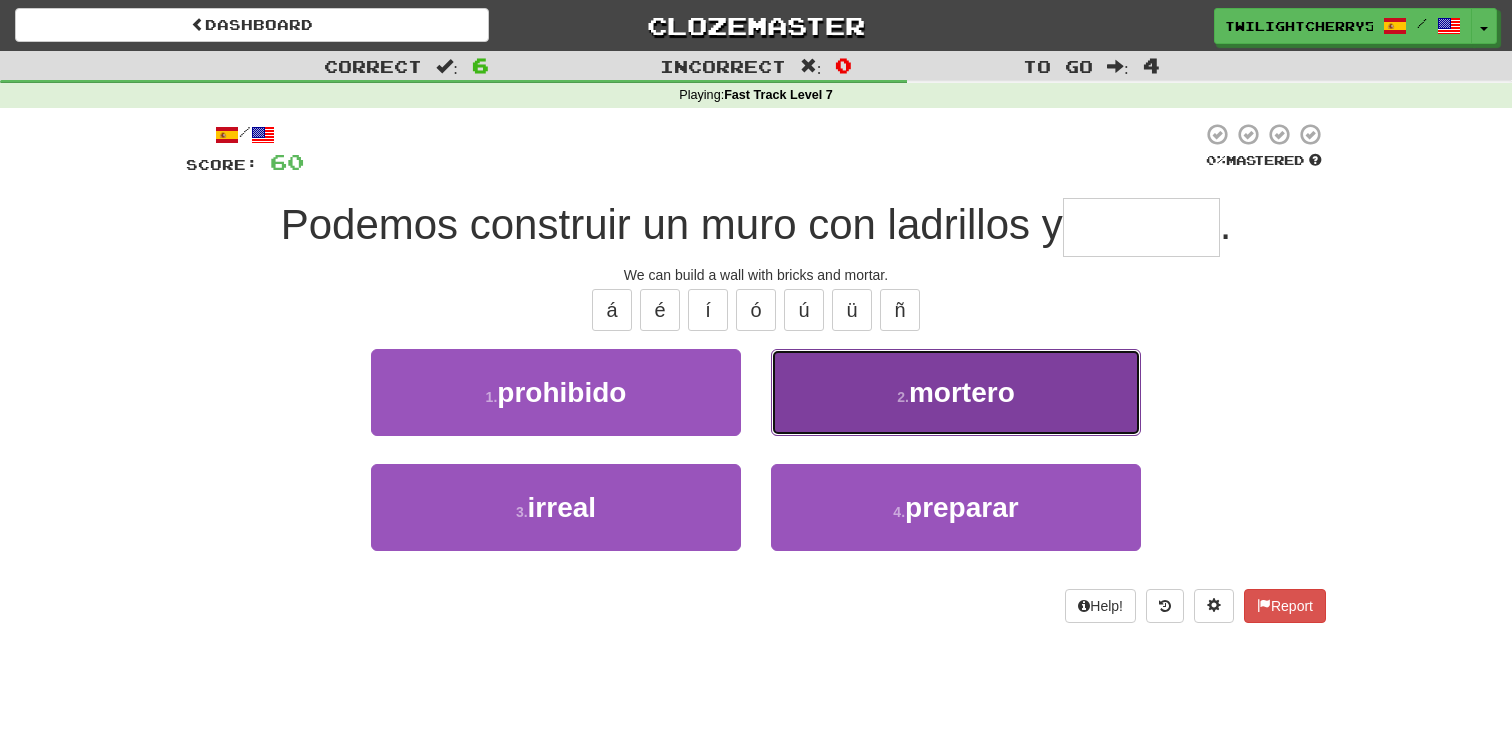 click on "2 .  mortero" at bounding box center [956, 392] 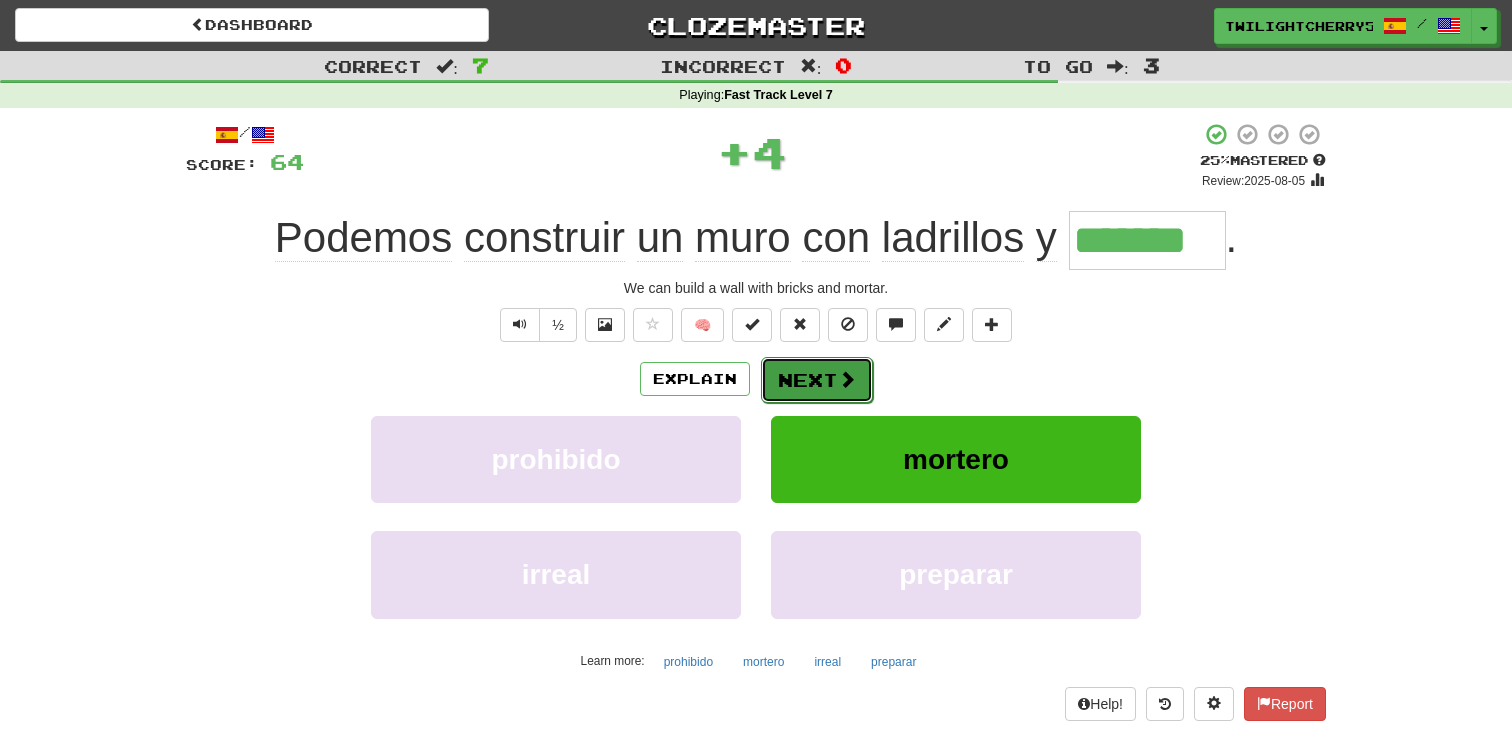 click on "Next" at bounding box center [817, 380] 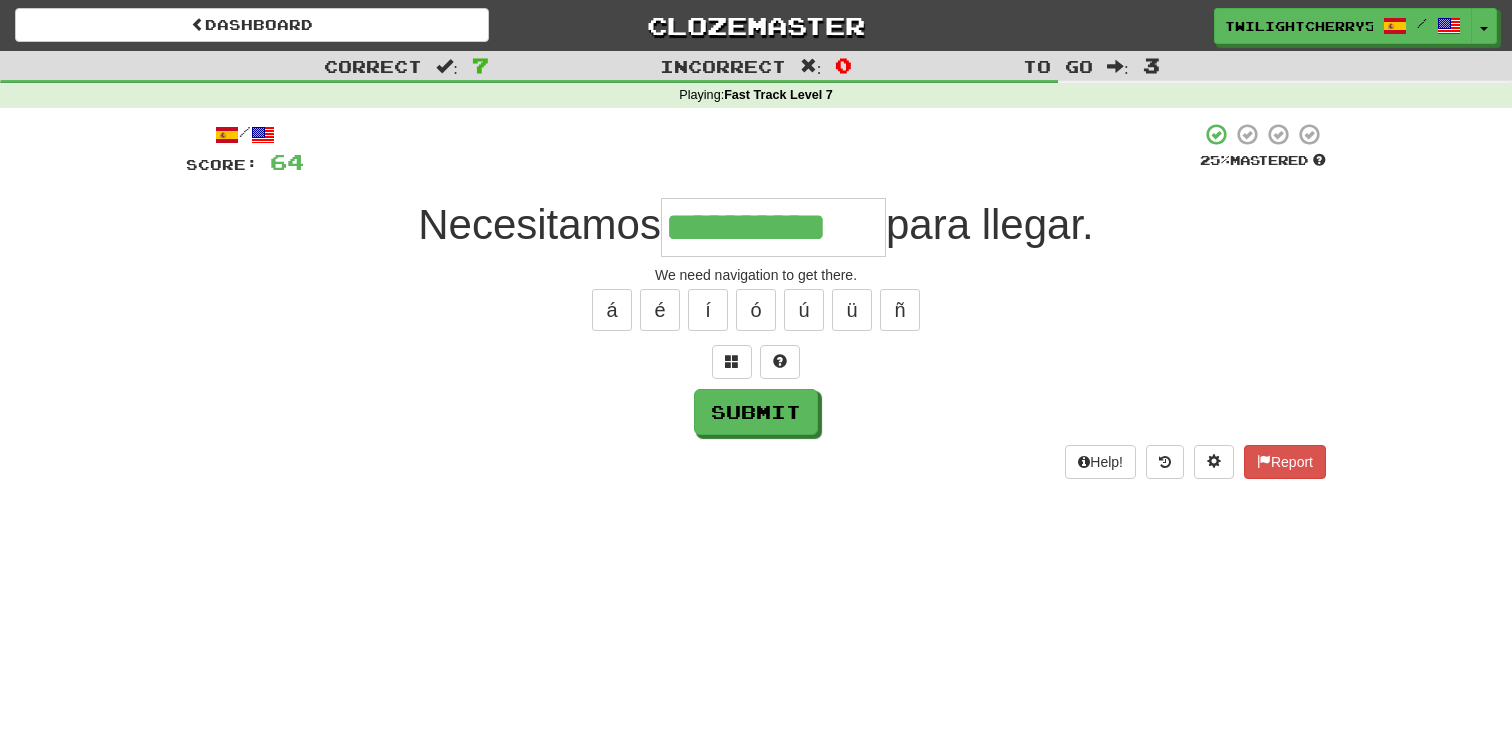 type on "**********" 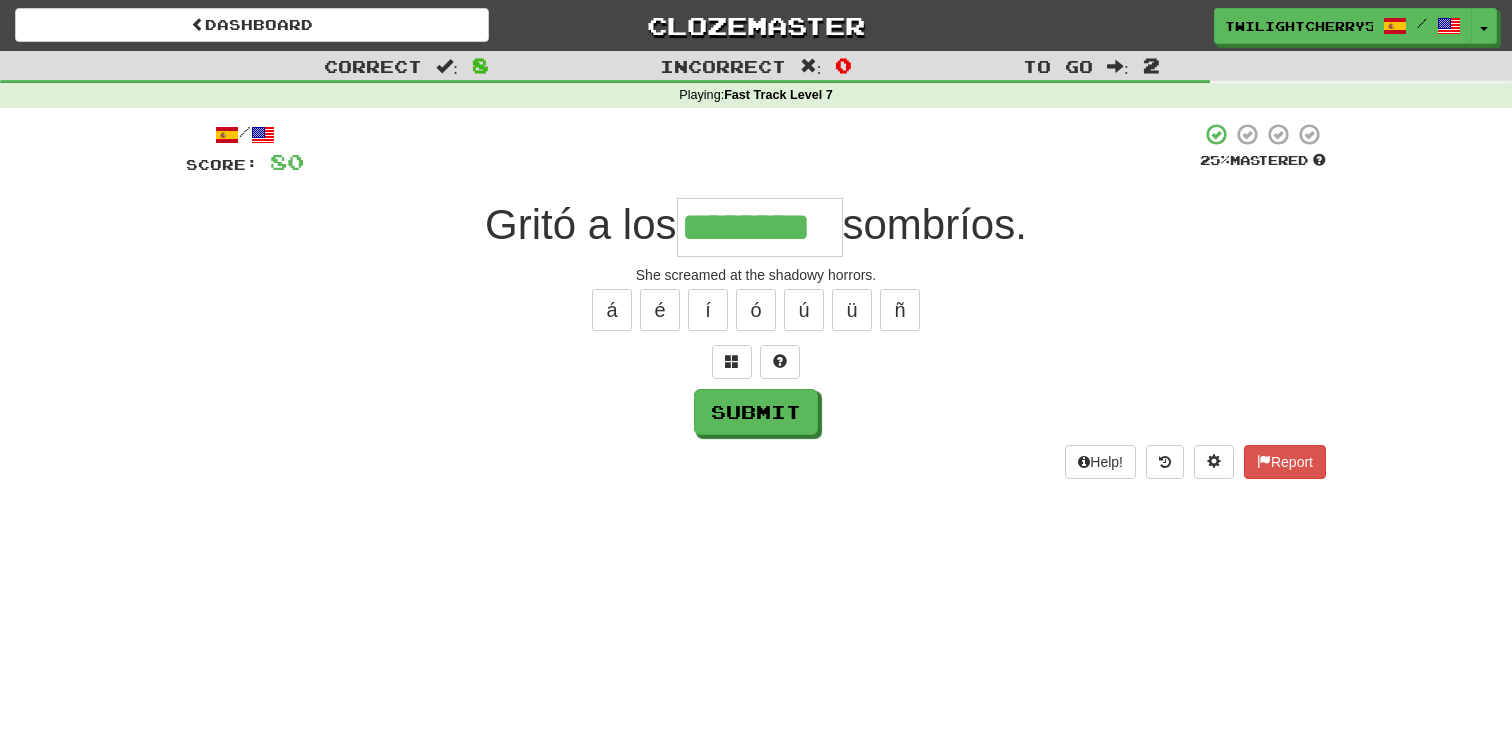type on "********" 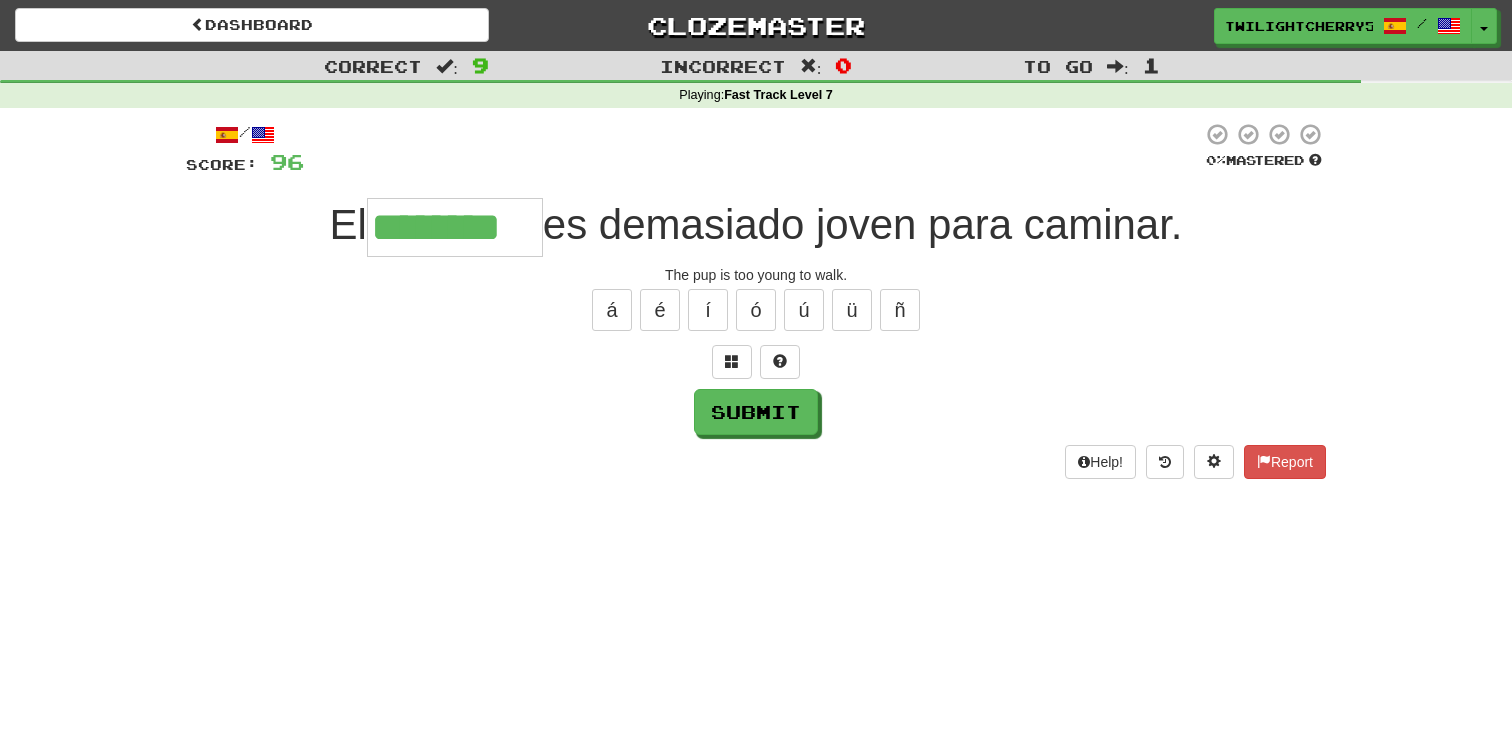type on "********" 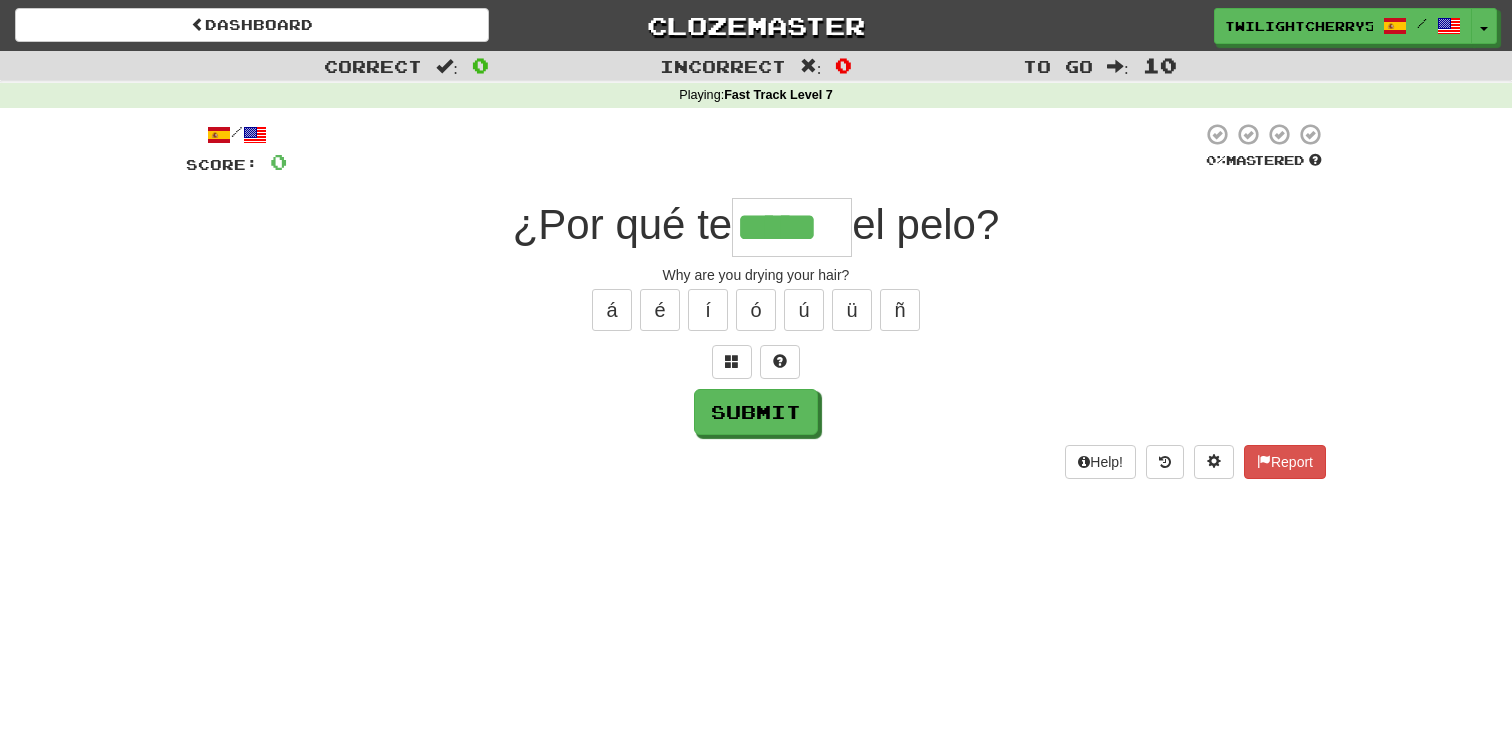 type on "*****" 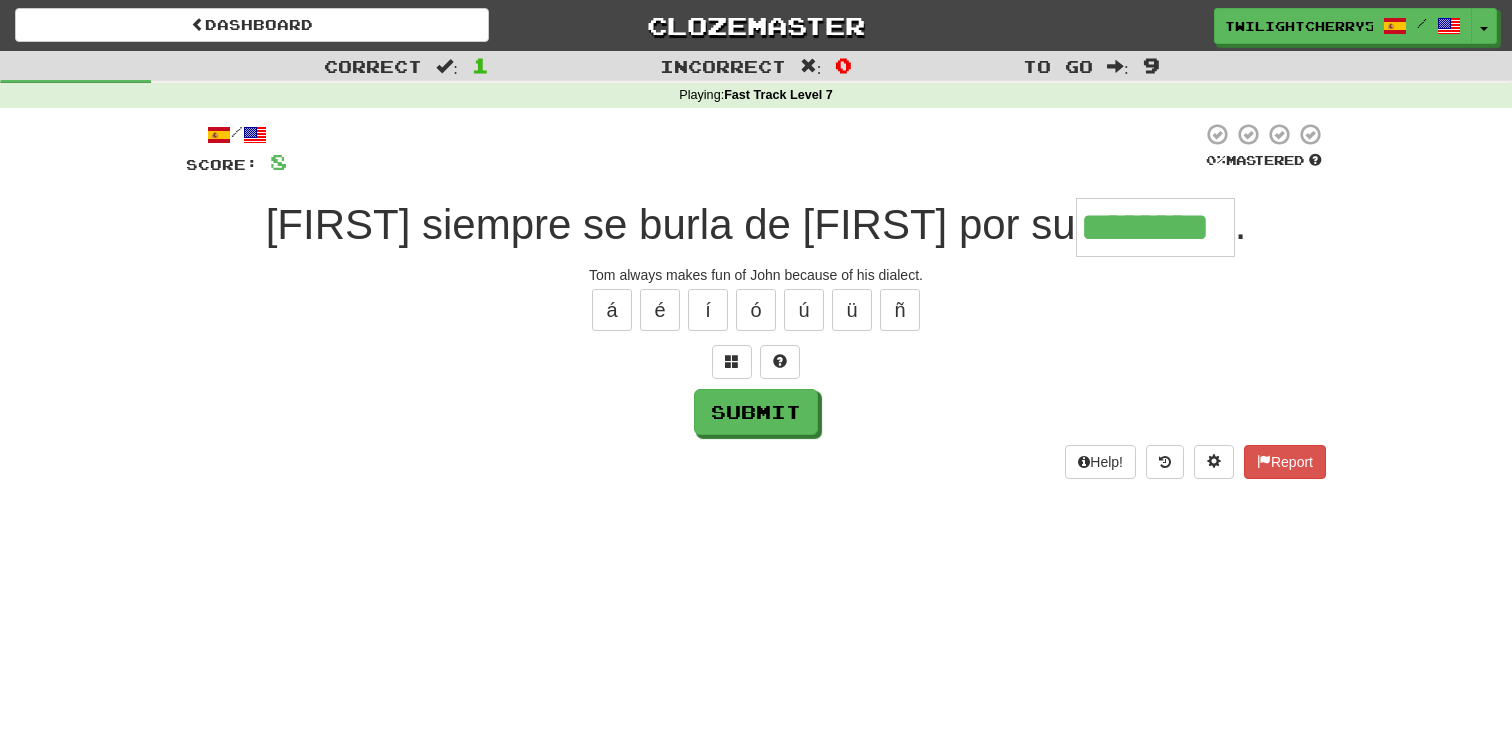 type on "********" 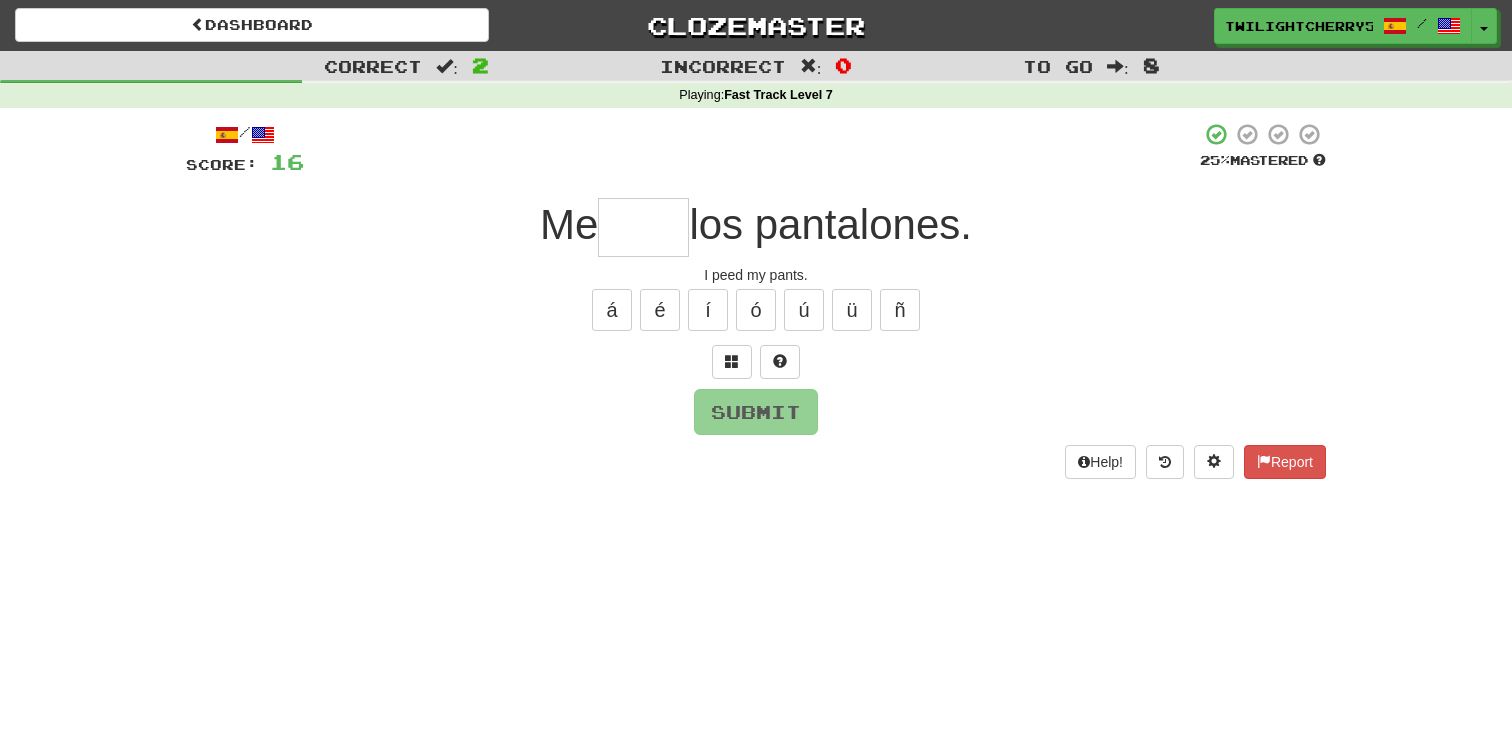 type on "*" 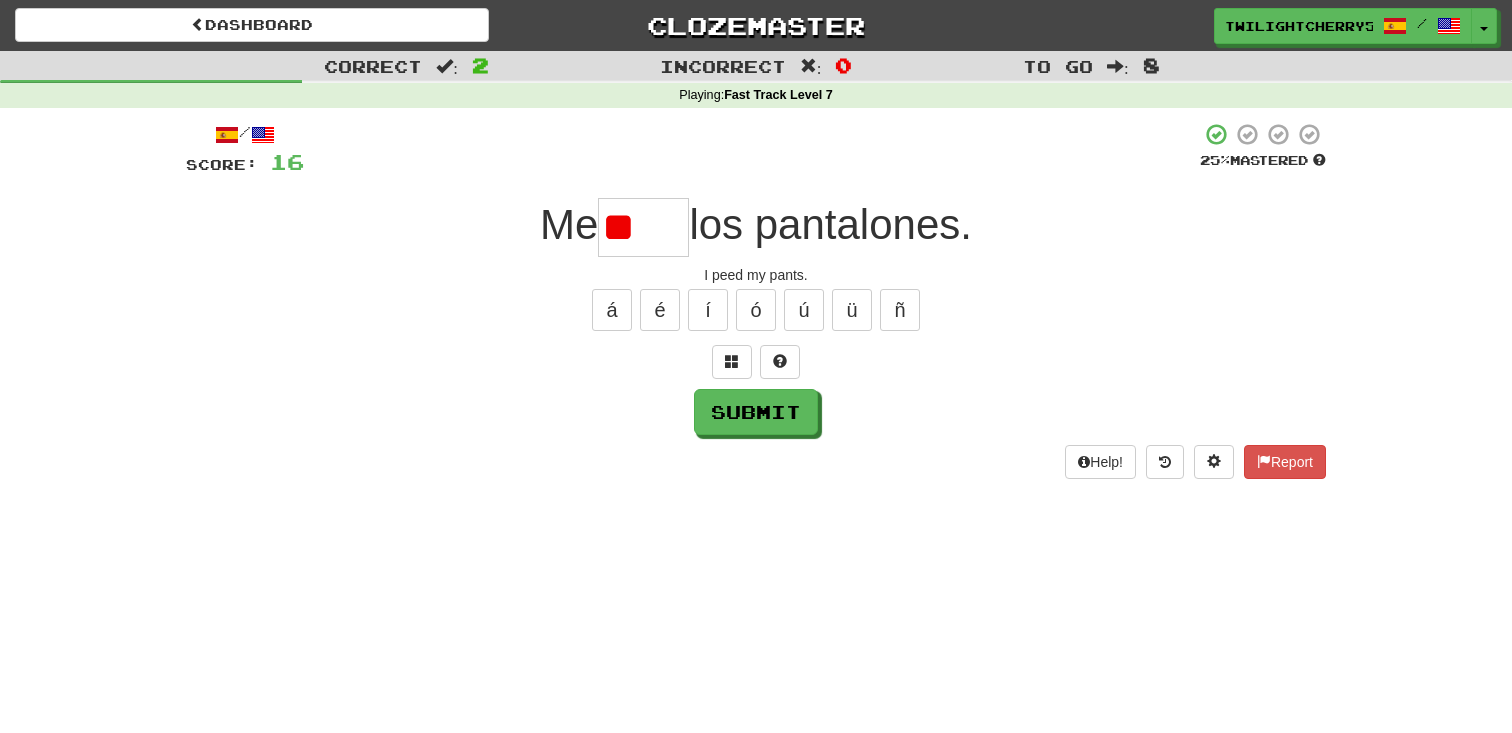 type on "*" 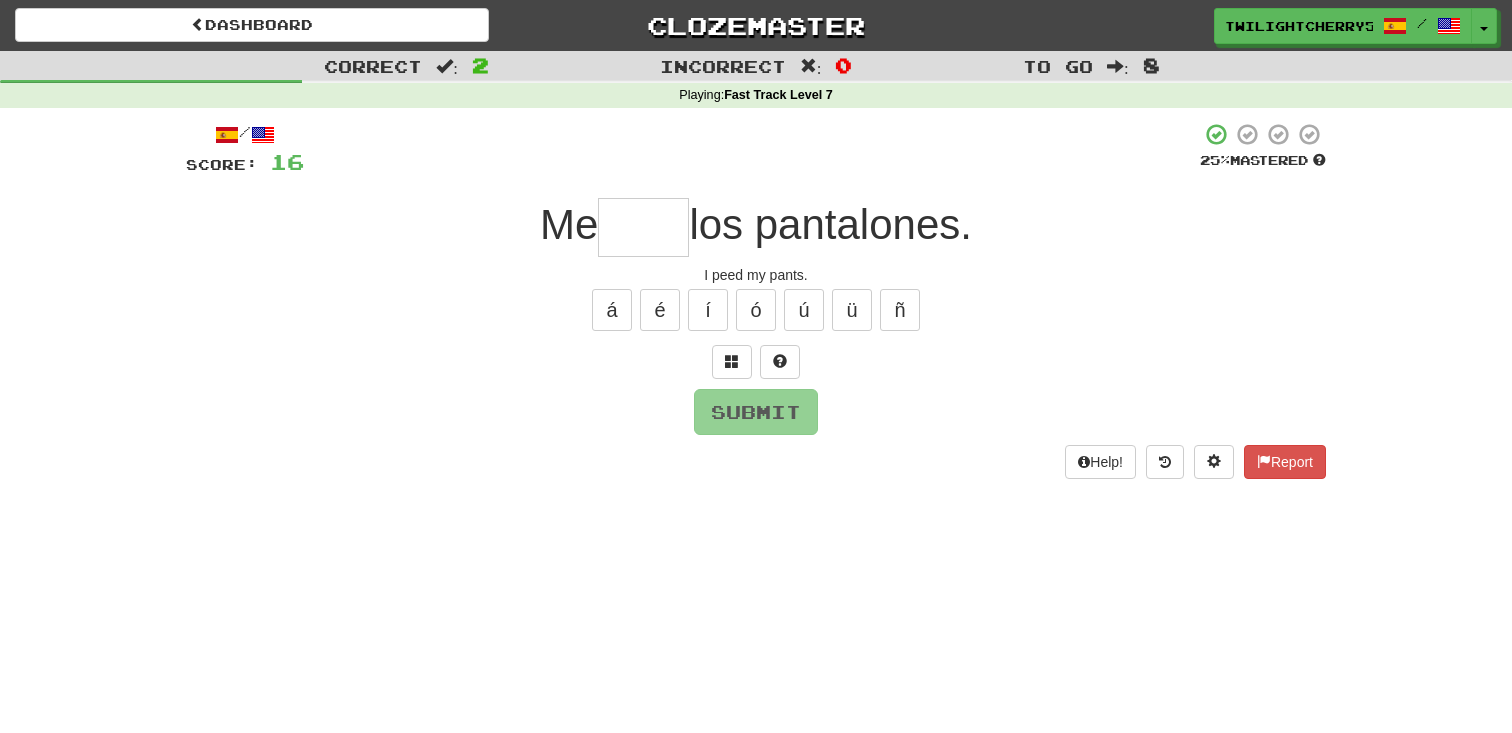 type on "*" 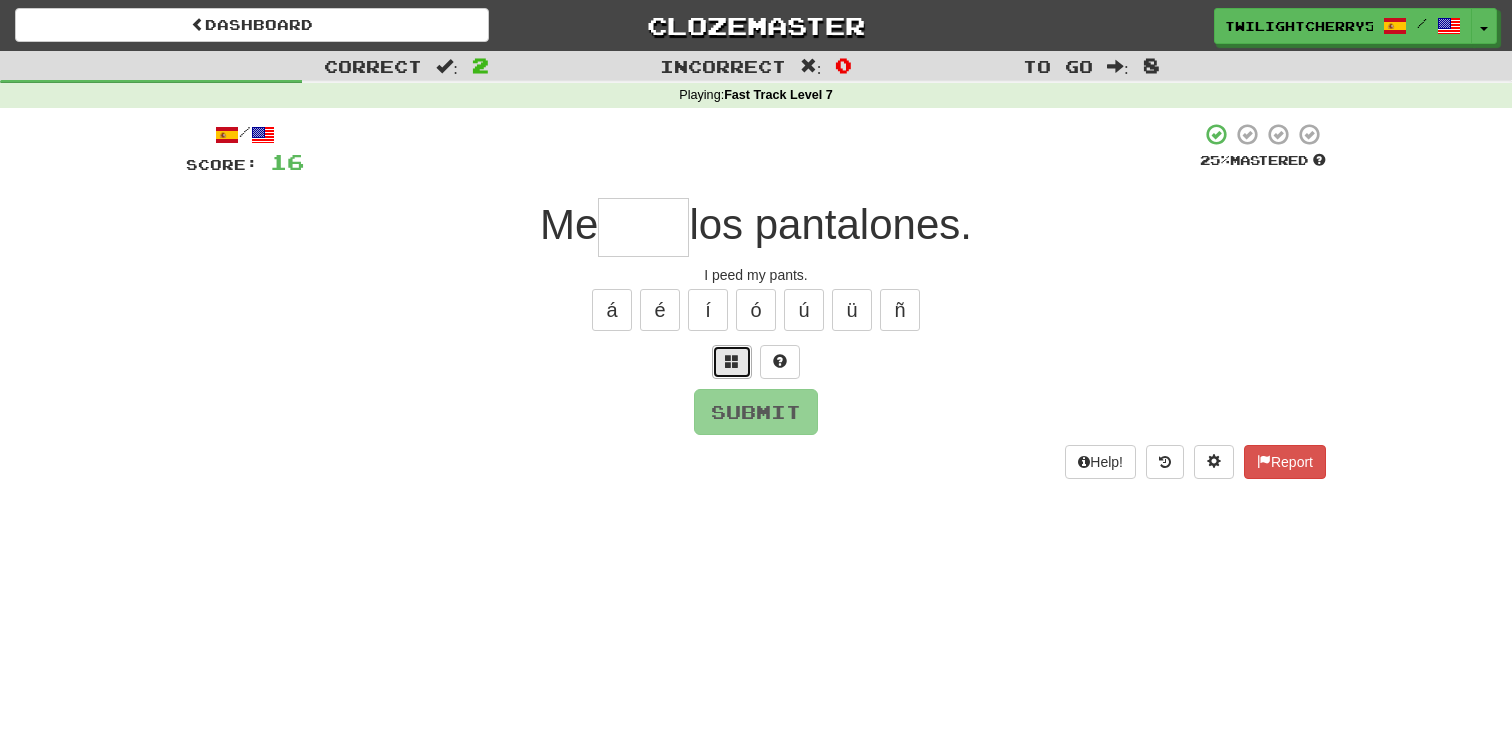 click at bounding box center [732, 361] 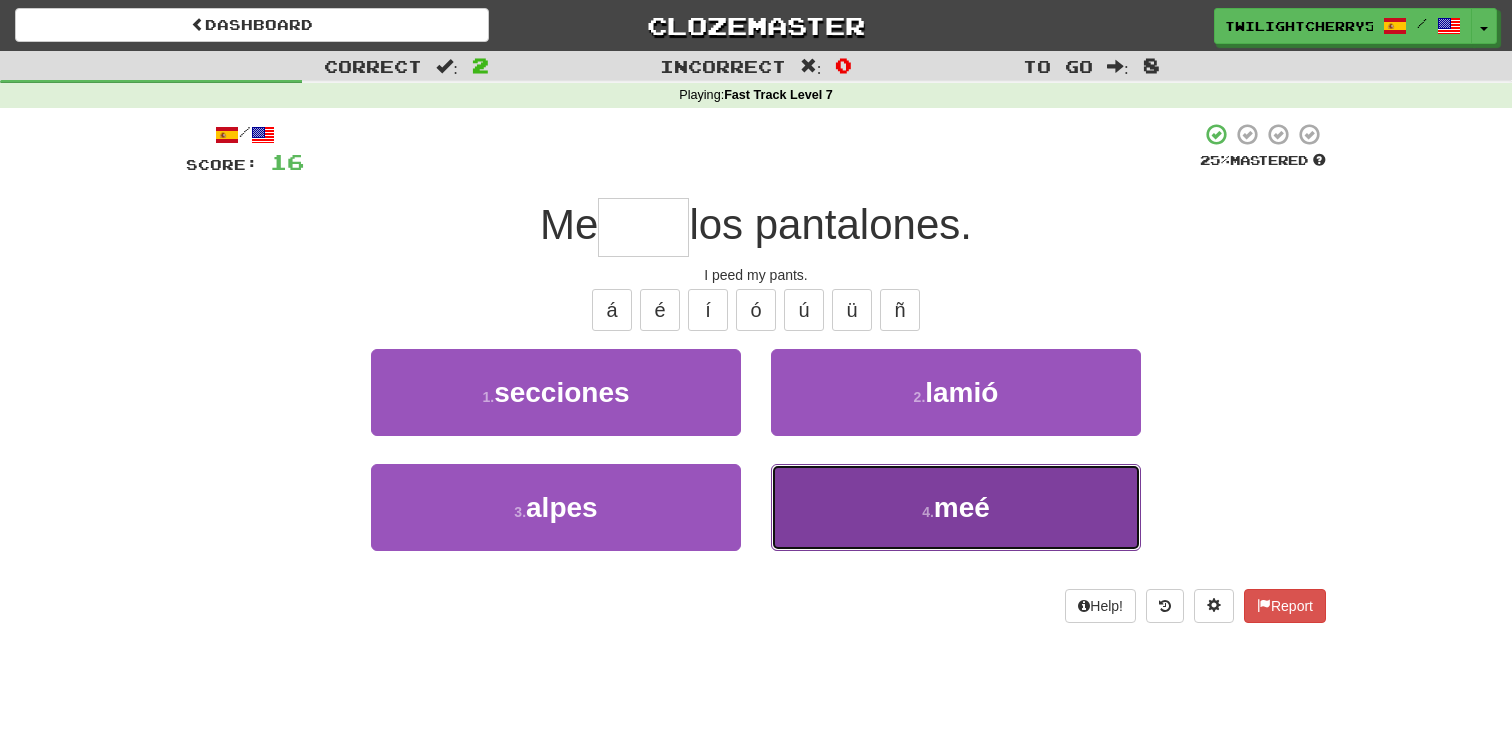 click on "4 .  meé" at bounding box center [956, 507] 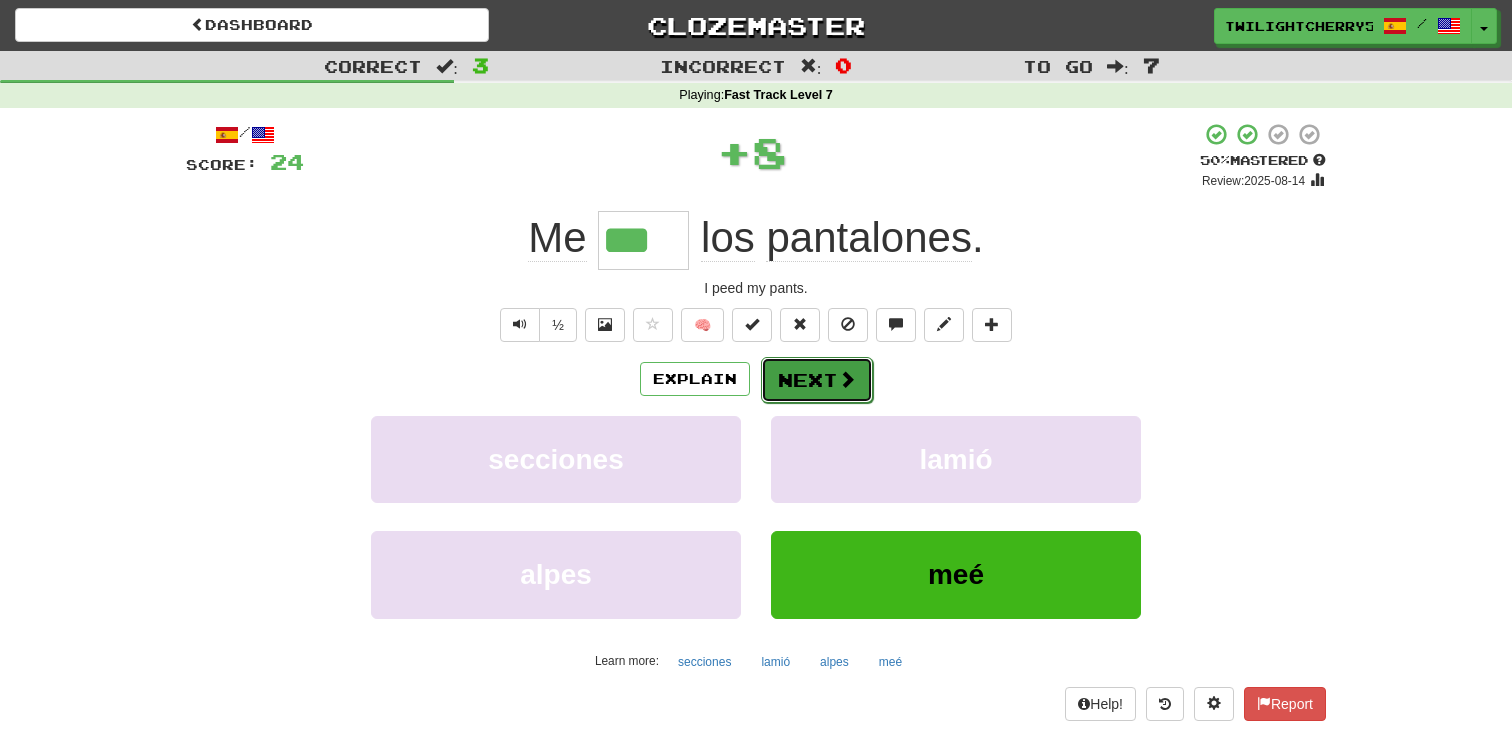 click on "Next" at bounding box center [817, 380] 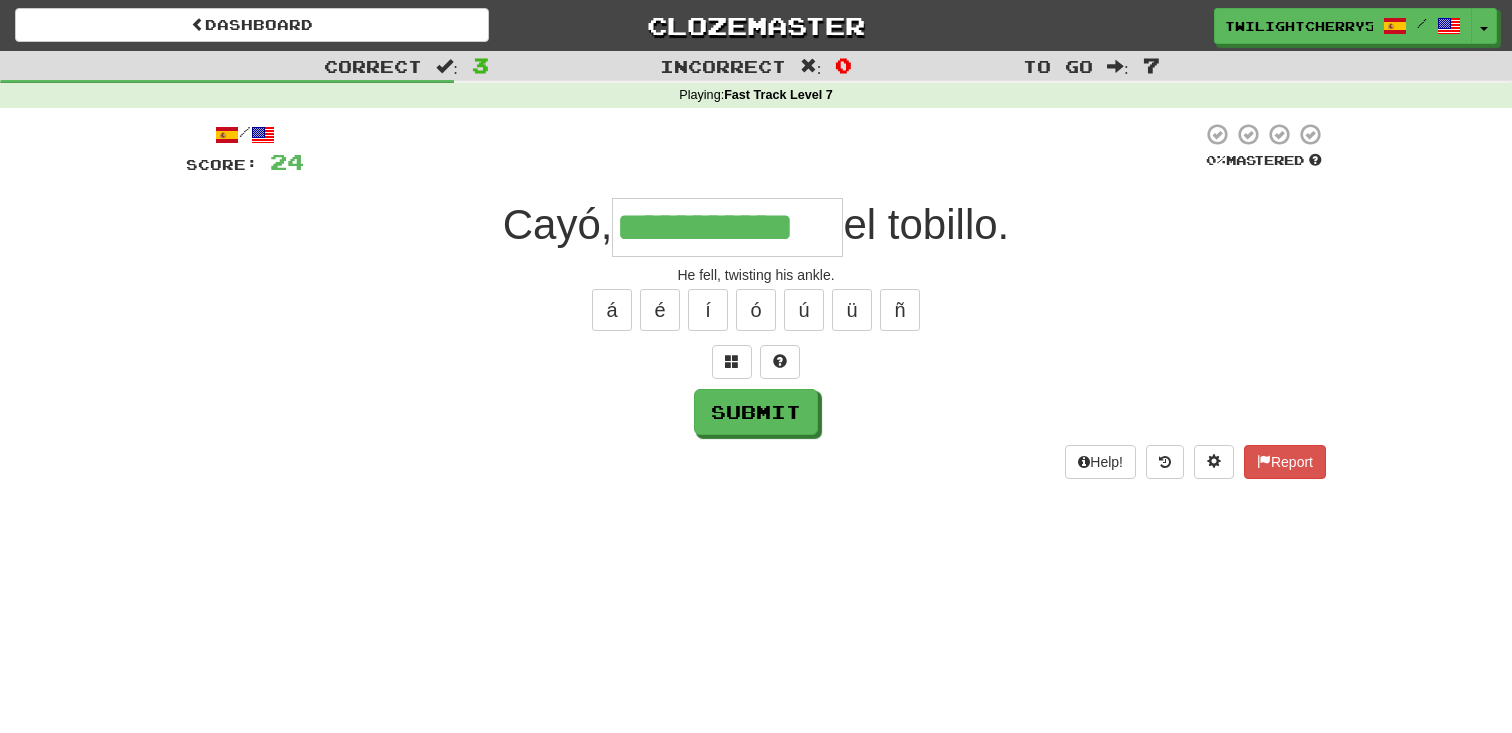 type on "**********" 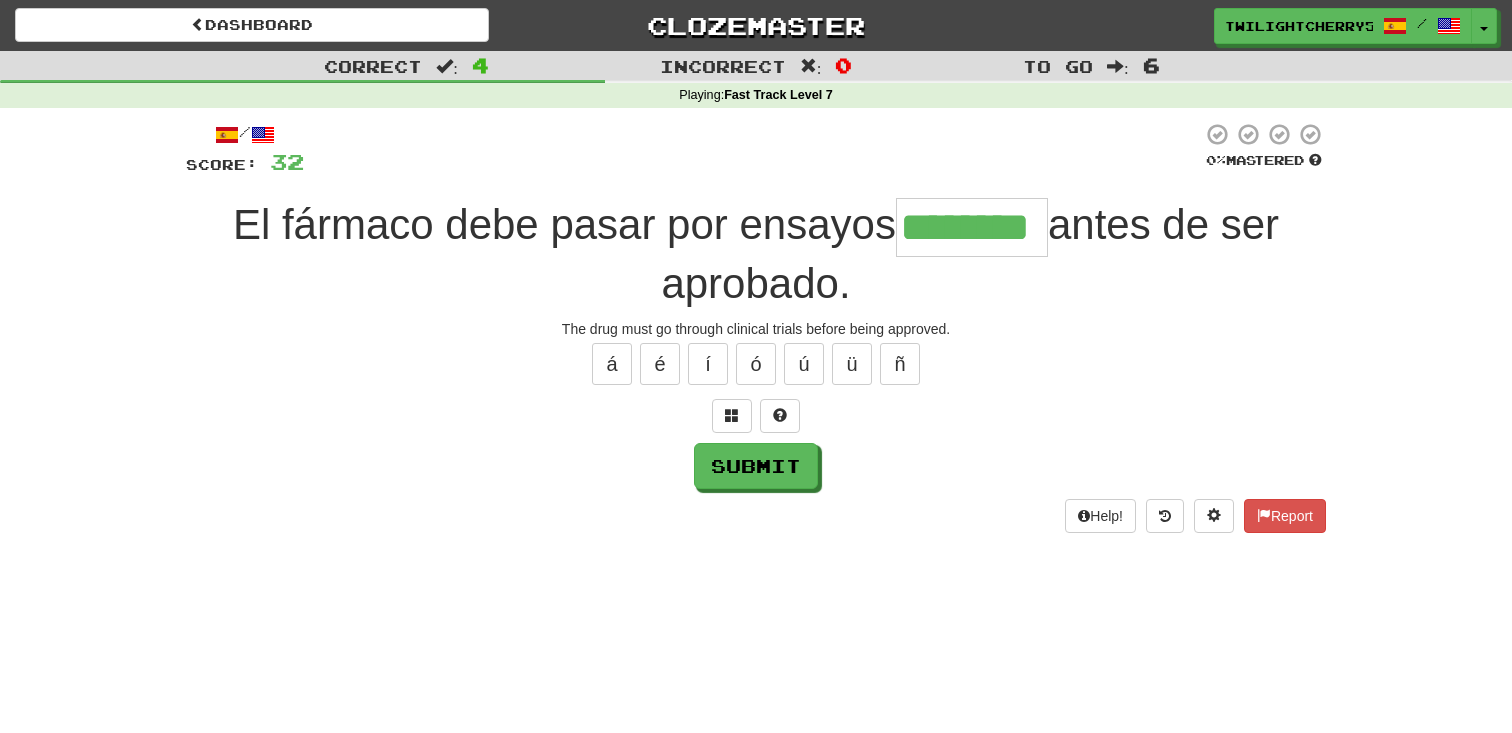 type on "********" 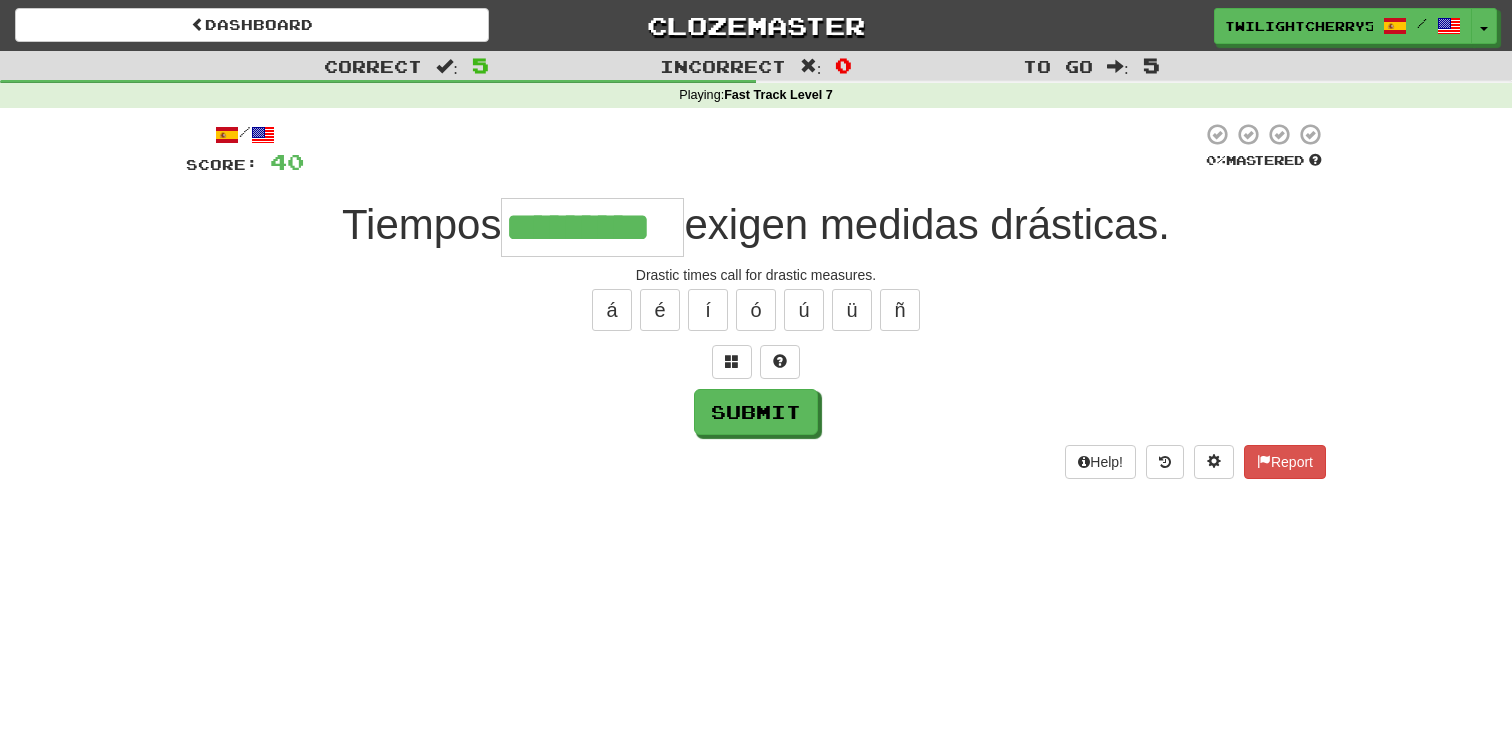 type on "*********" 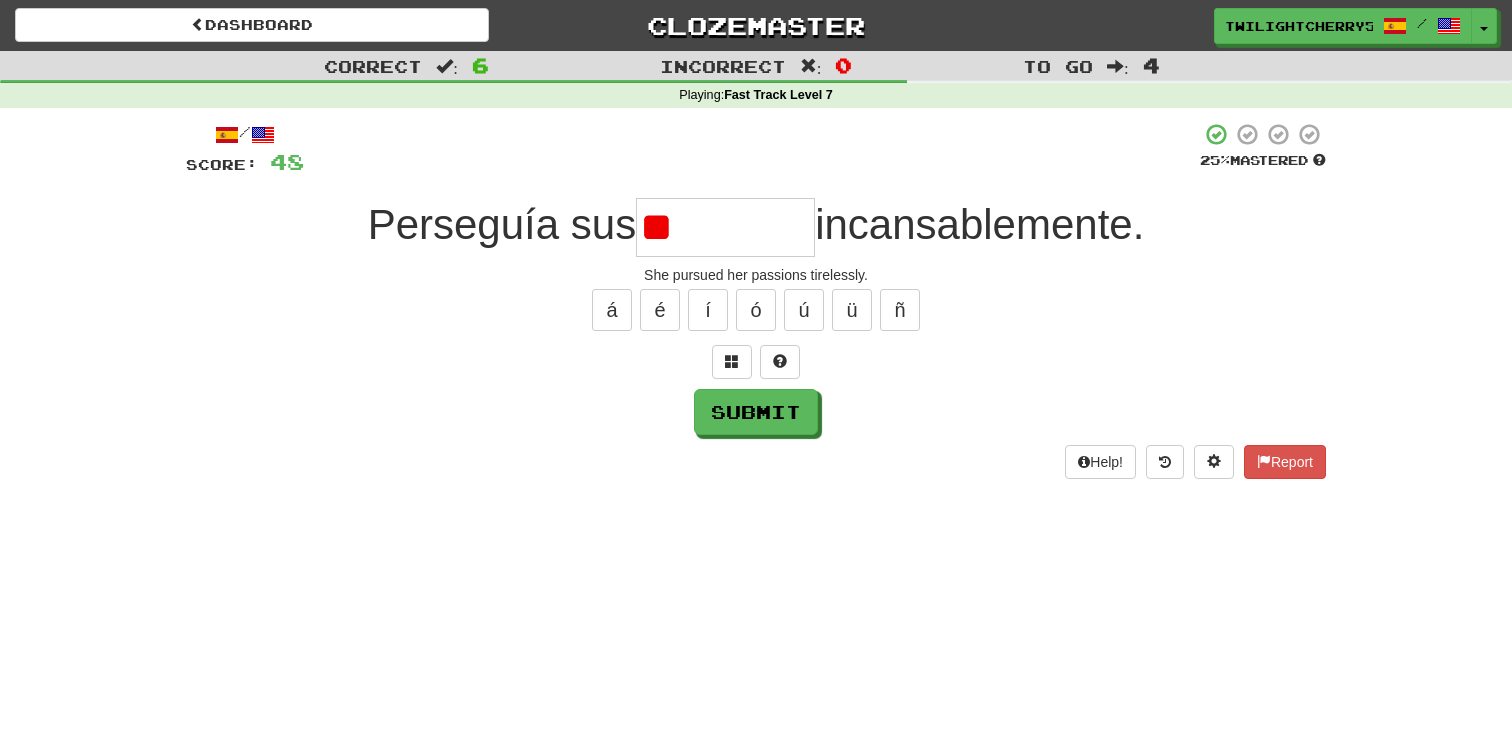 type on "*" 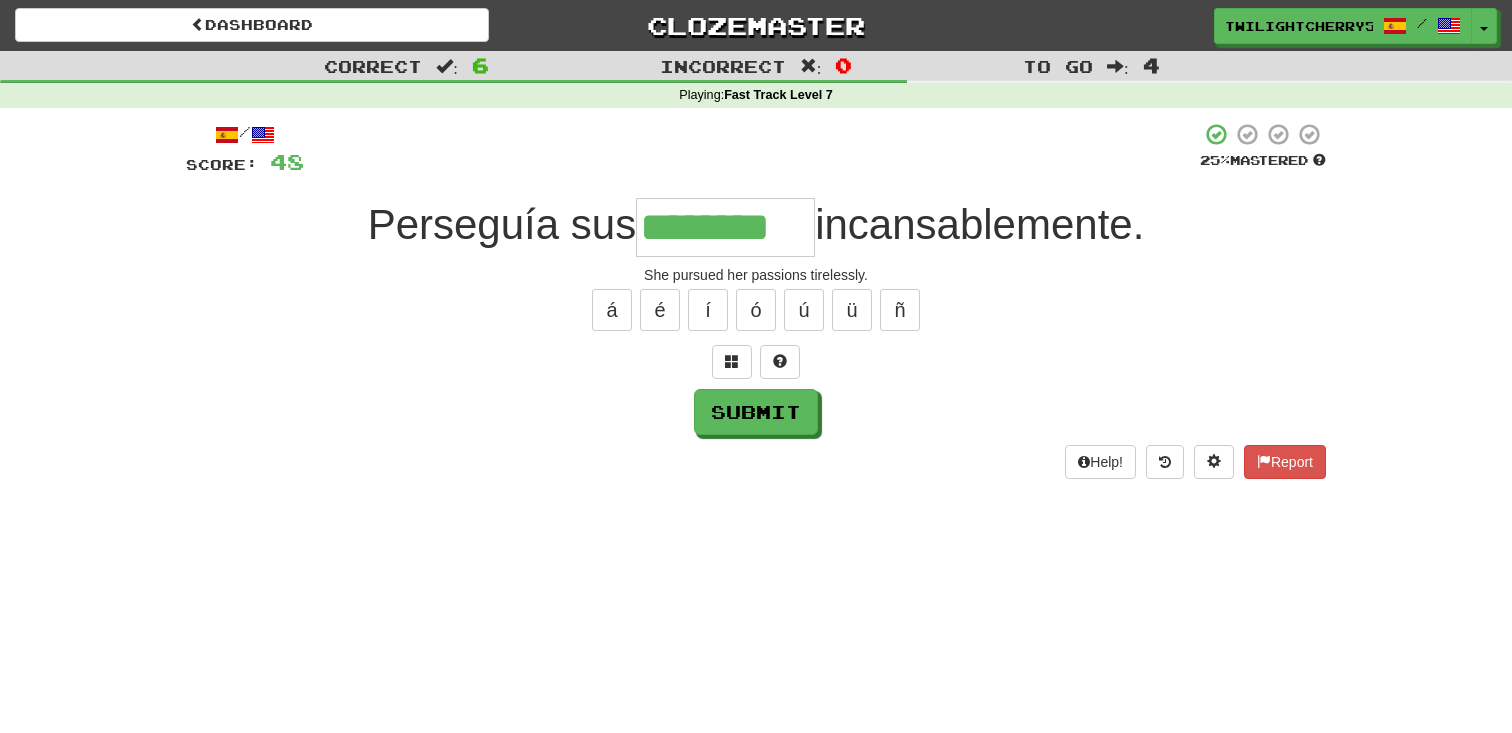 type on "********" 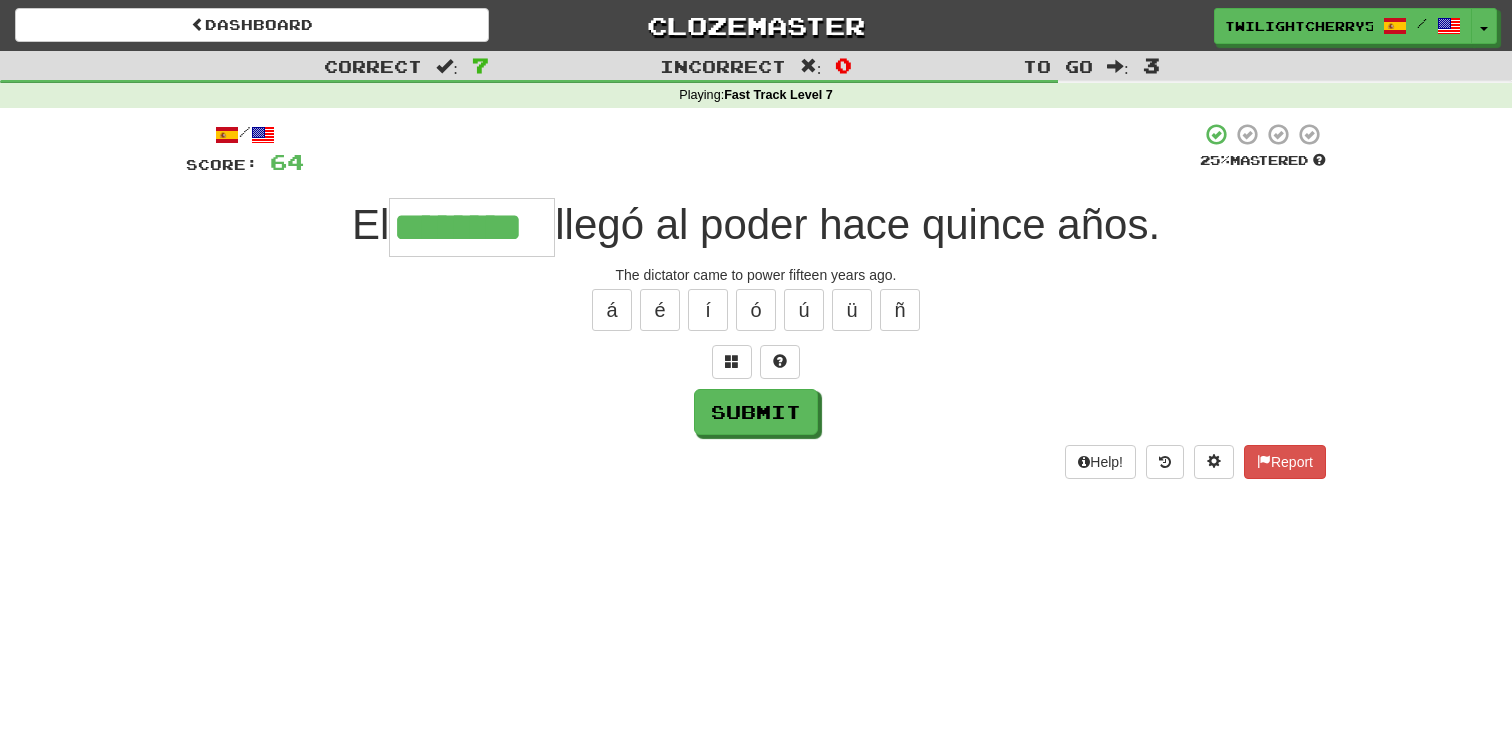 type on "********" 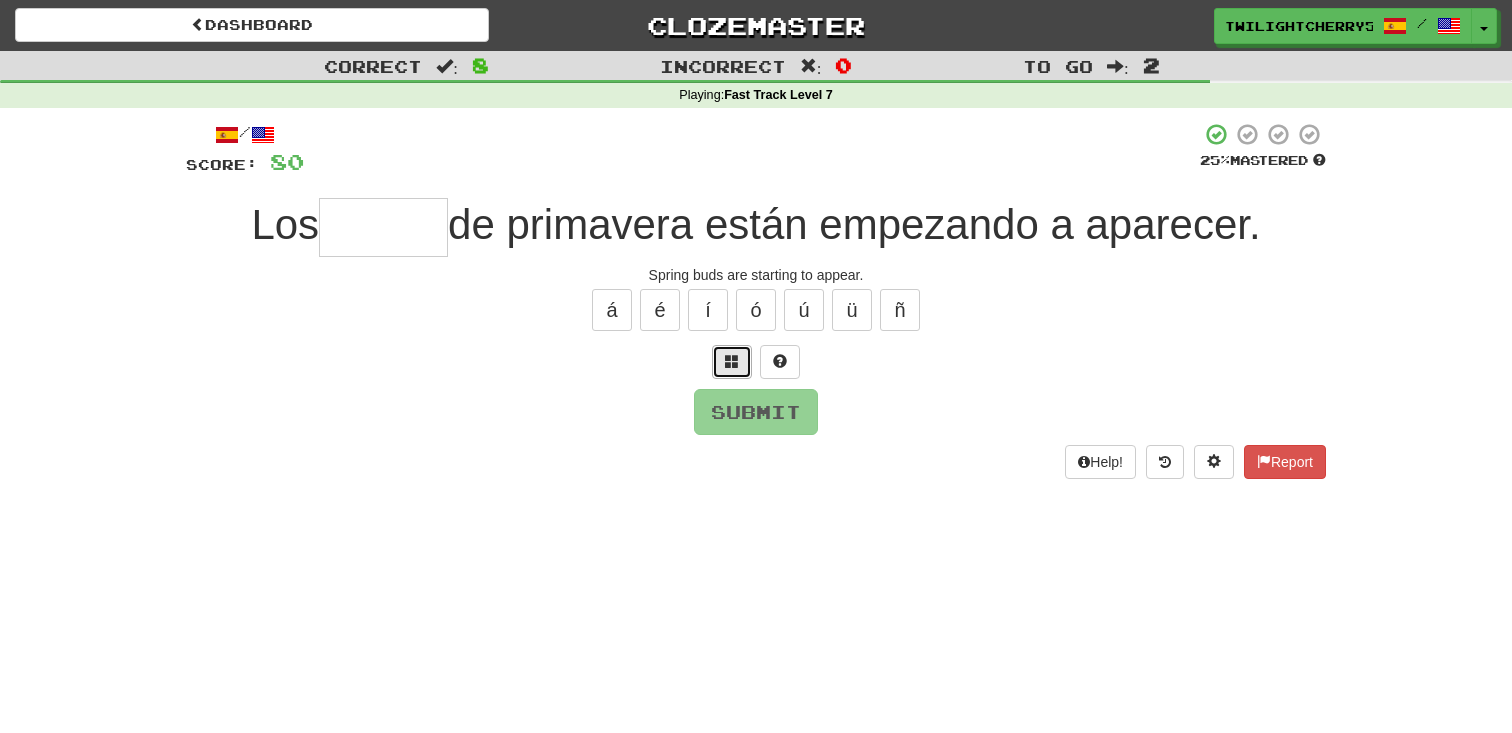 click at bounding box center [732, 362] 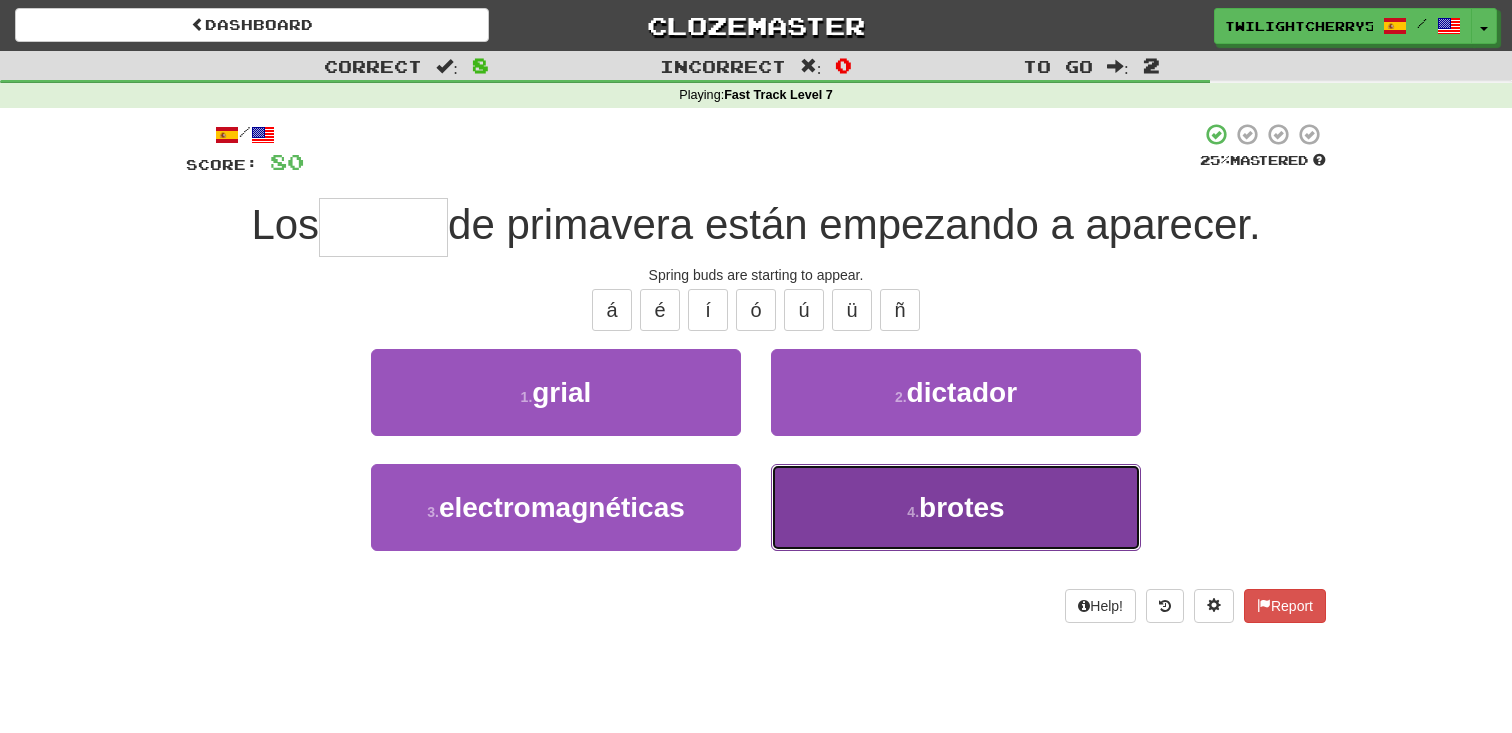 click on "4 .  brotes" at bounding box center (956, 507) 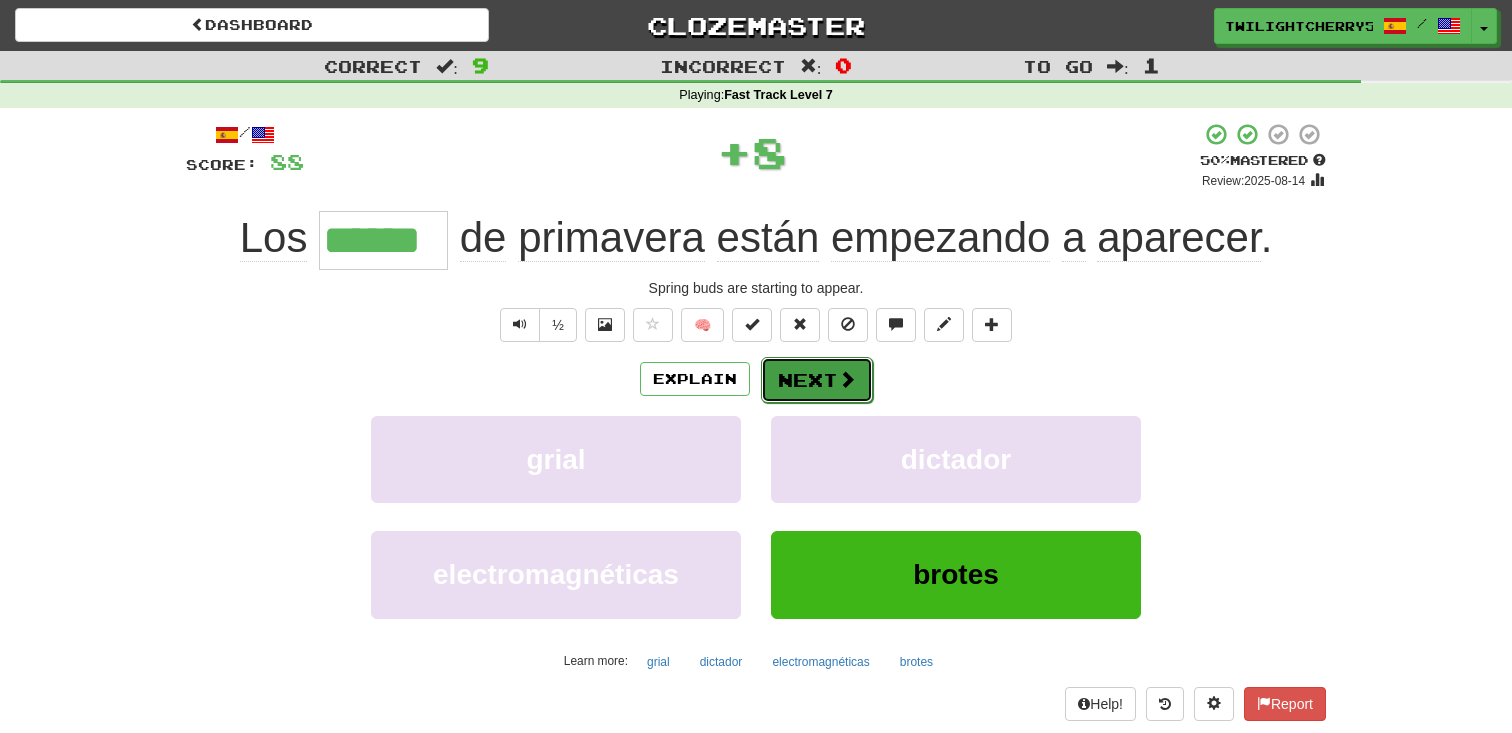 click at bounding box center (847, 379) 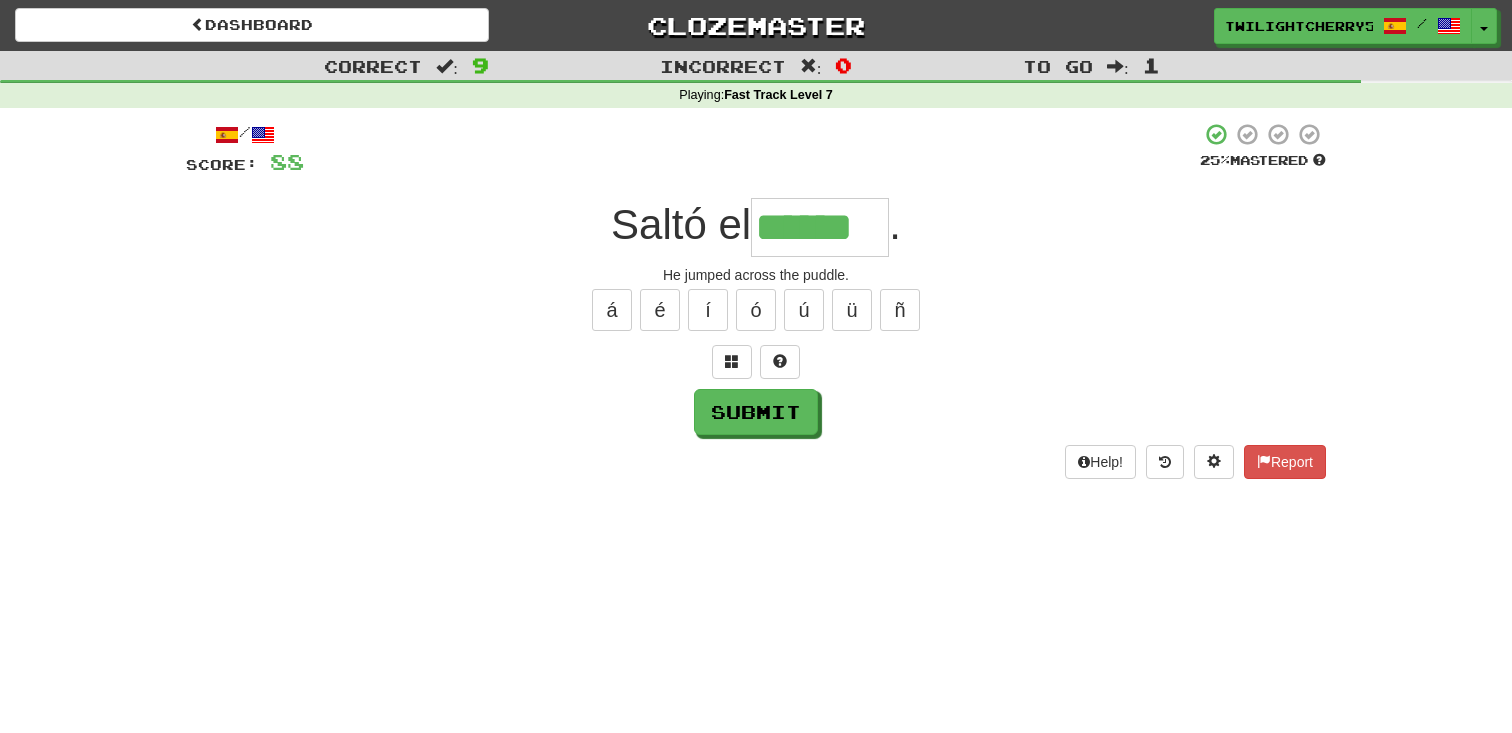 type on "******" 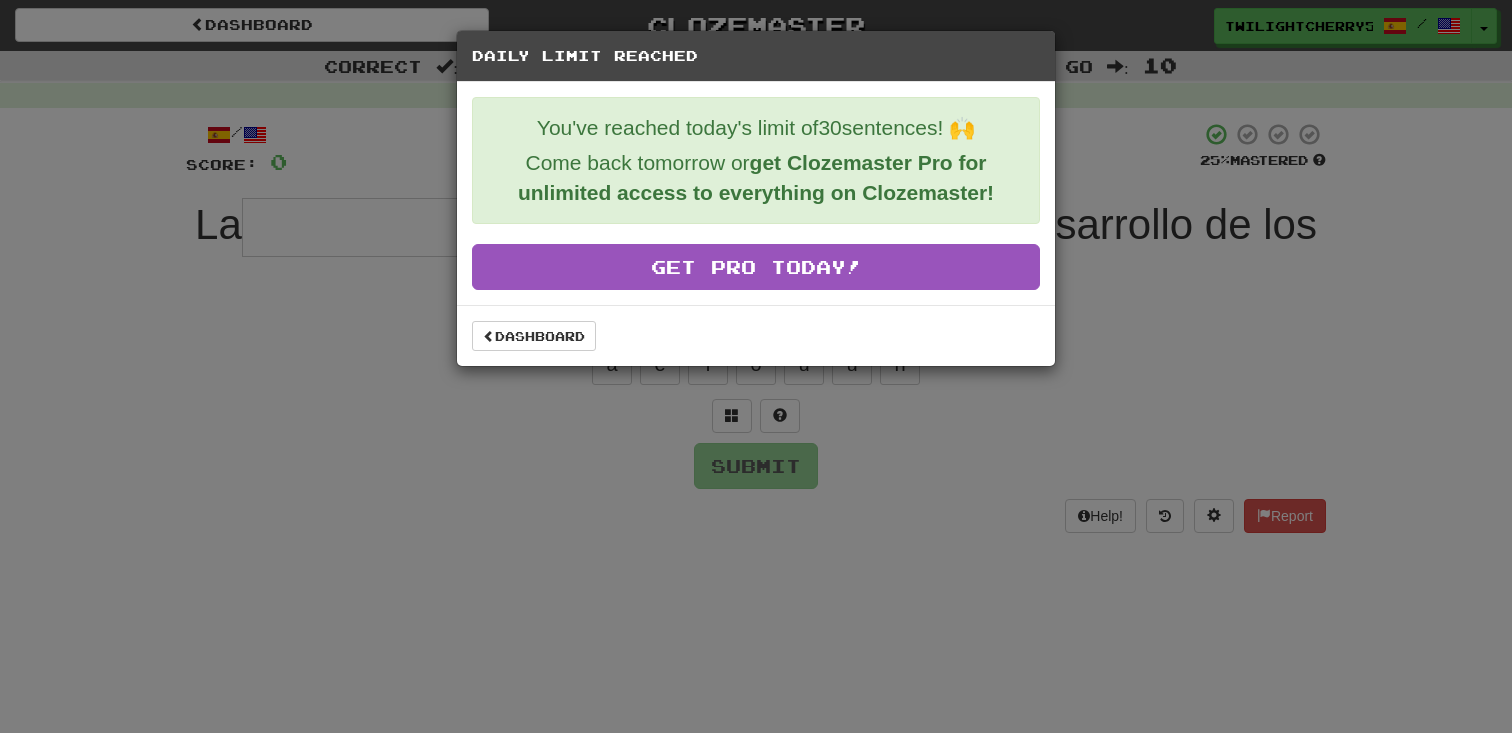 click on "Dashboard" at bounding box center (756, 335) 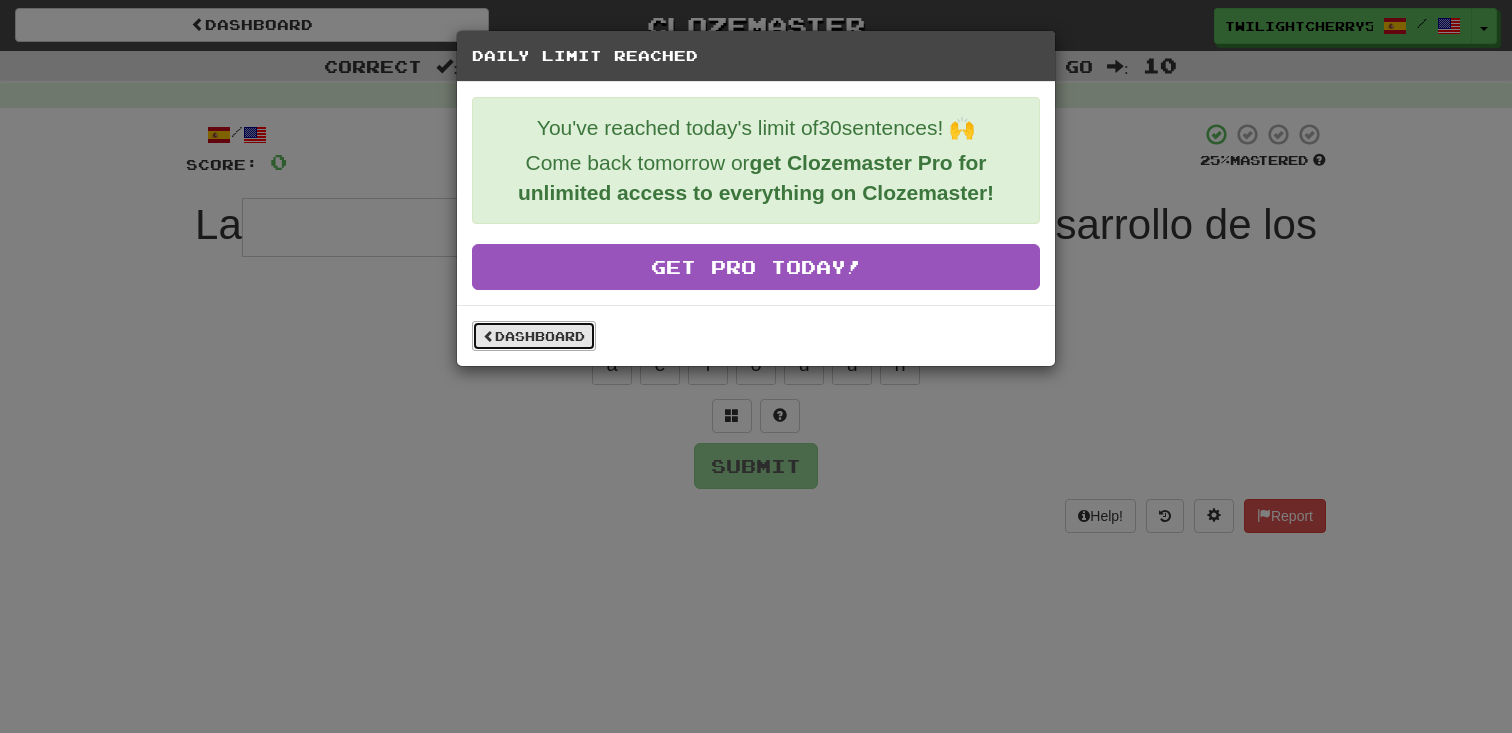 click on "Dashboard" at bounding box center [534, 336] 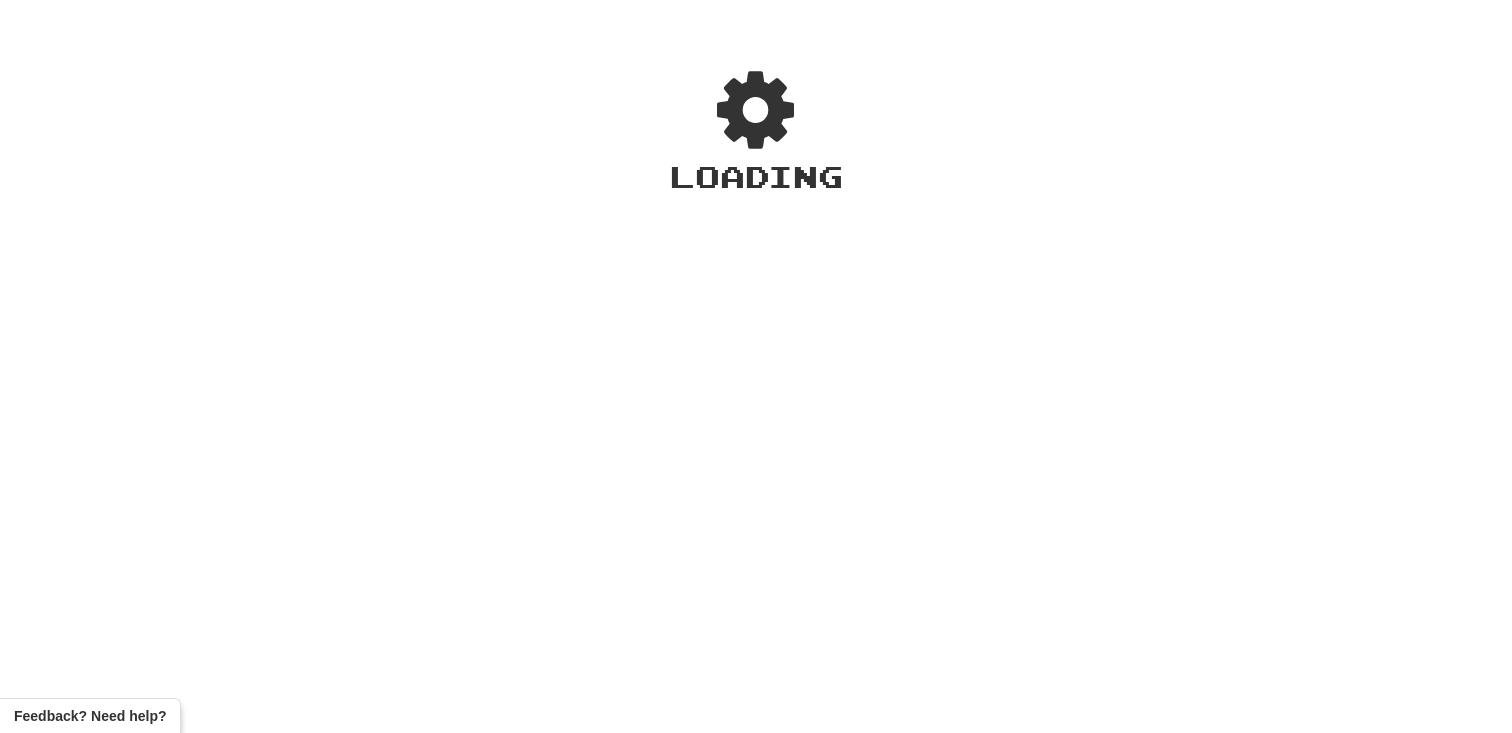 scroll, scrollTop: 0, scrollLeft: 0, axis: both 